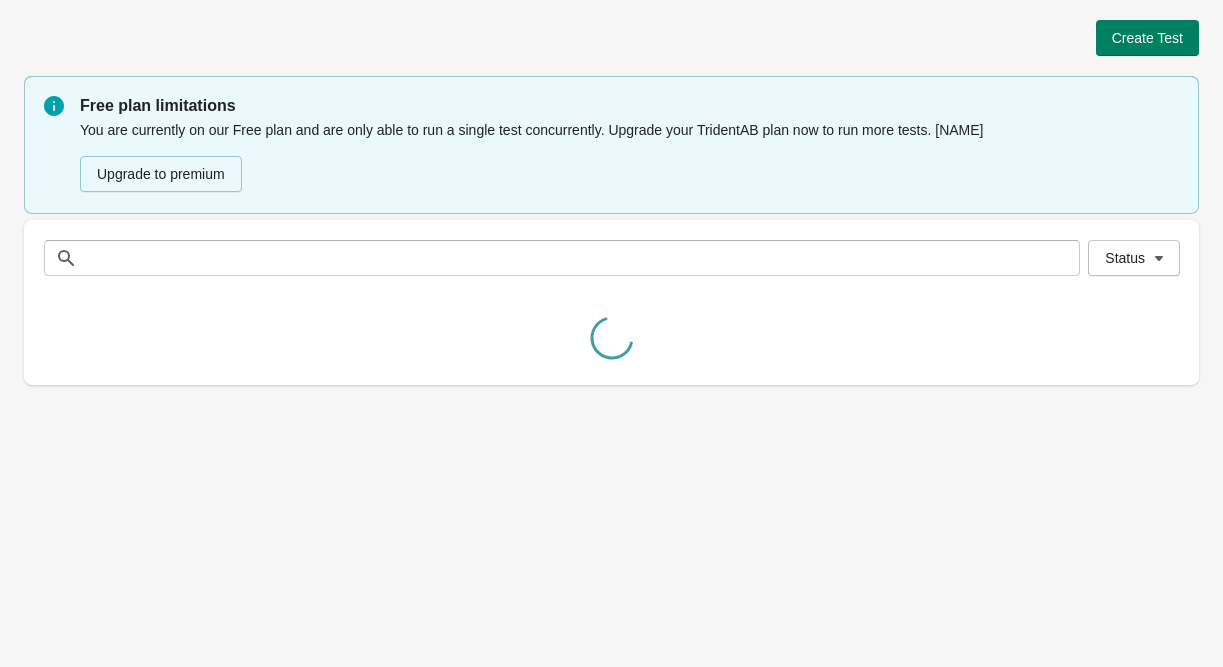 scroll, scrollTop: 0, scrollLeft: 0, axis: both 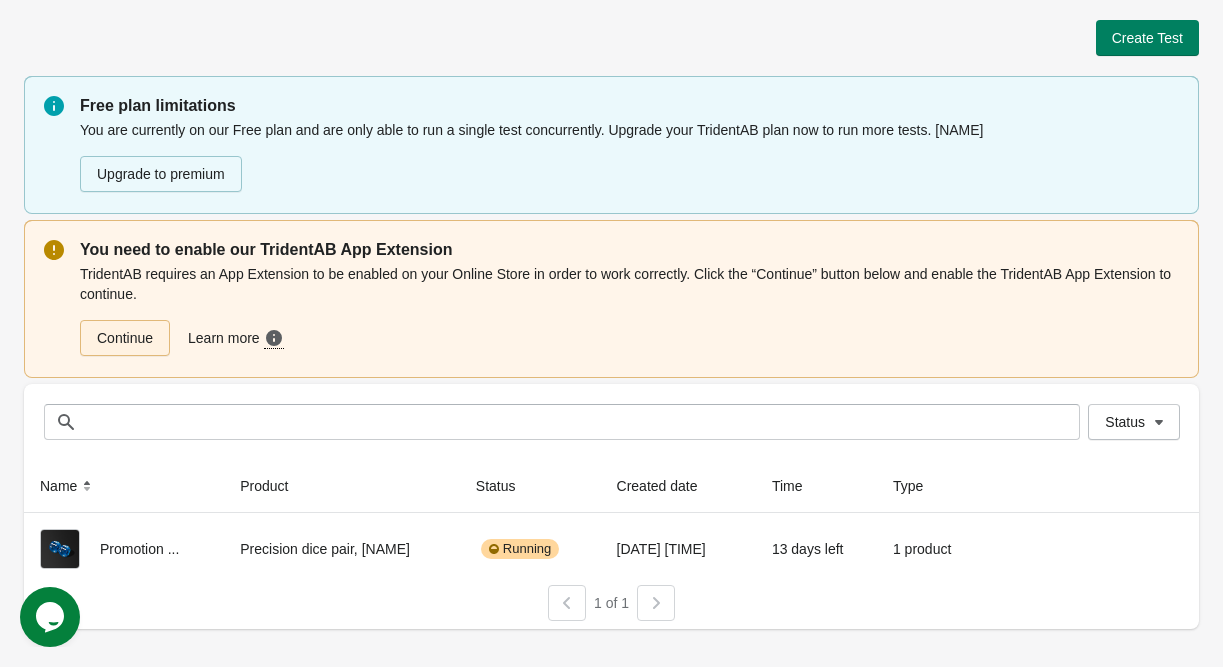 click on "Continue" at bounding box center (125, 338) 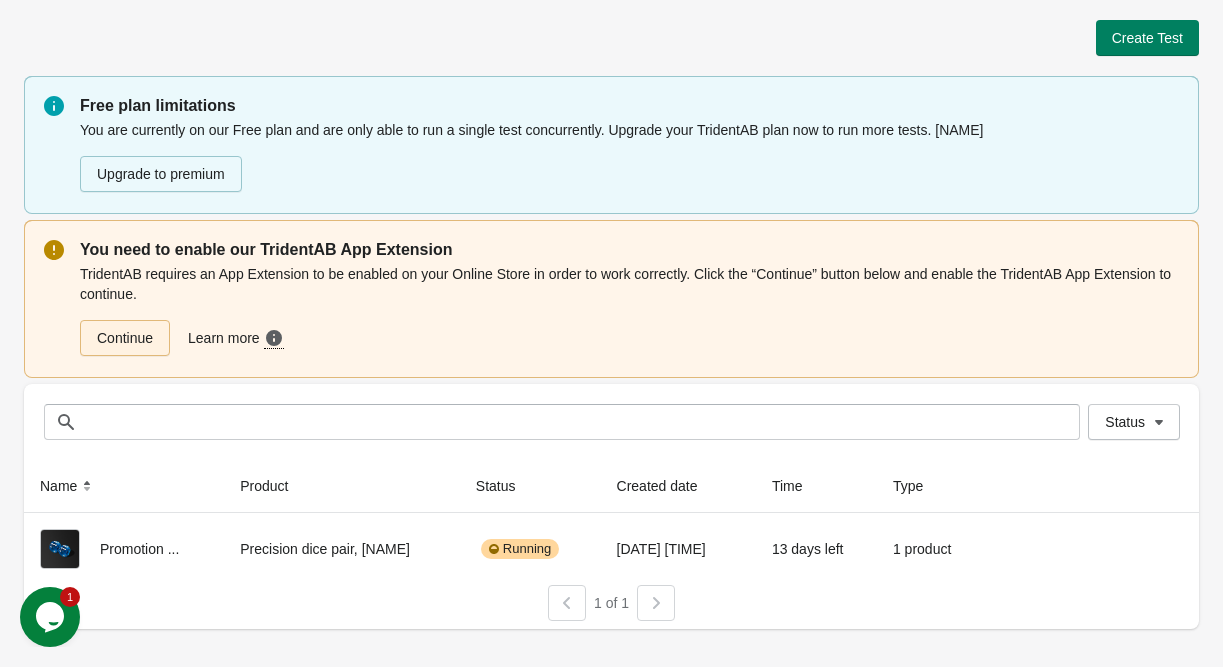 scroll, scrollTop: 0, scrollLeft: 0, axis: both 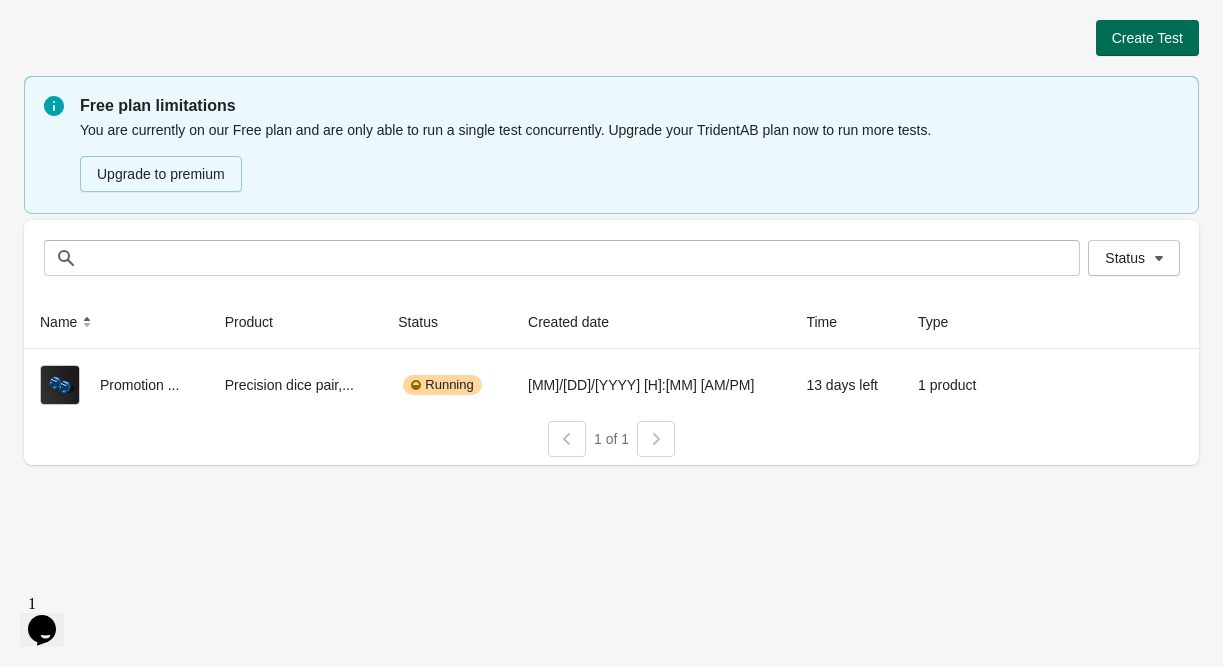 click on "Create Test" at bounding box center [1147, 38] 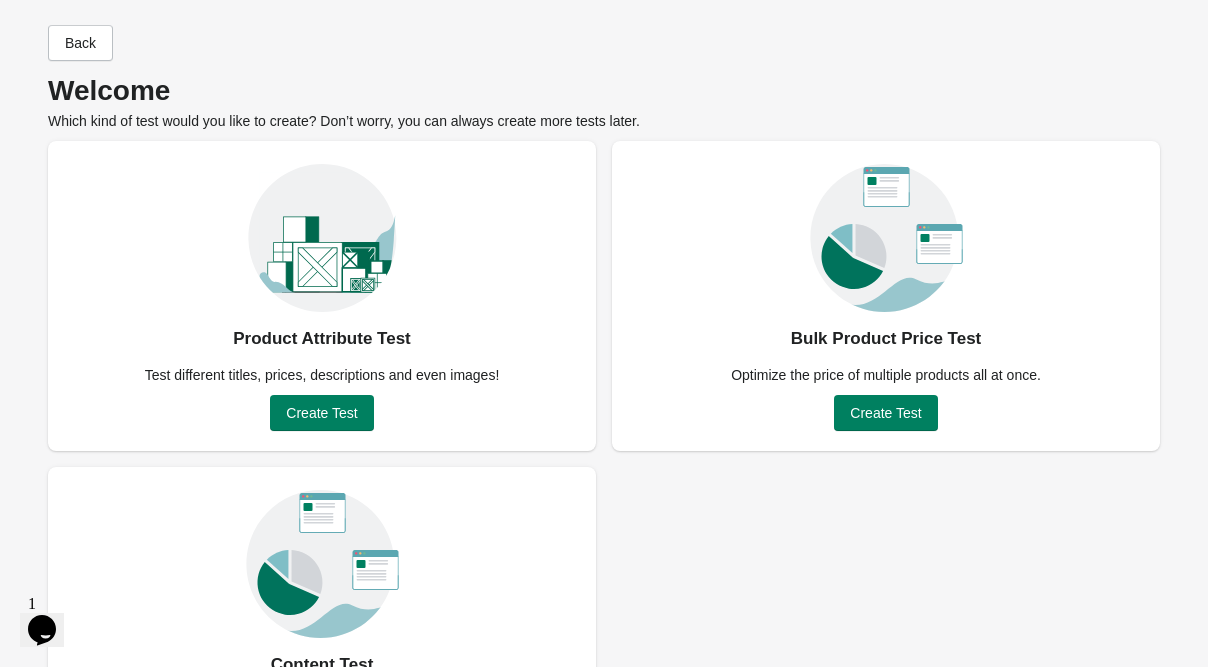 scroll, scrollTop: 140, scrollLeft: 0, axis: vertical 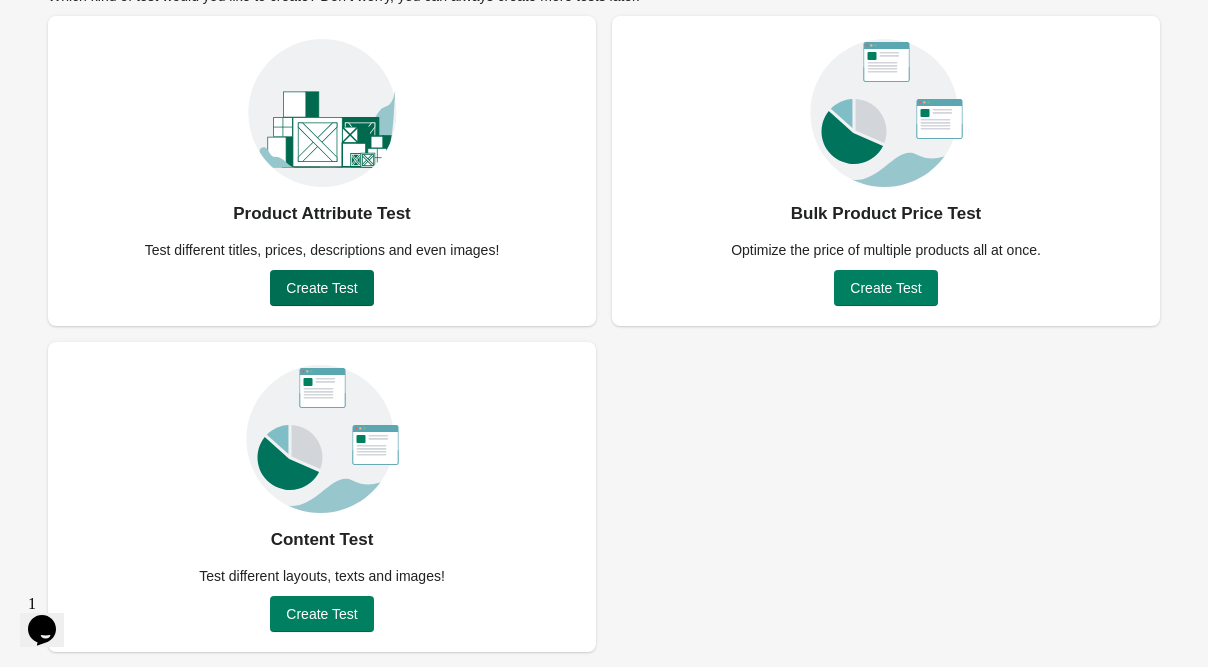 click on "Create Test" at bounding box center (321, 288) 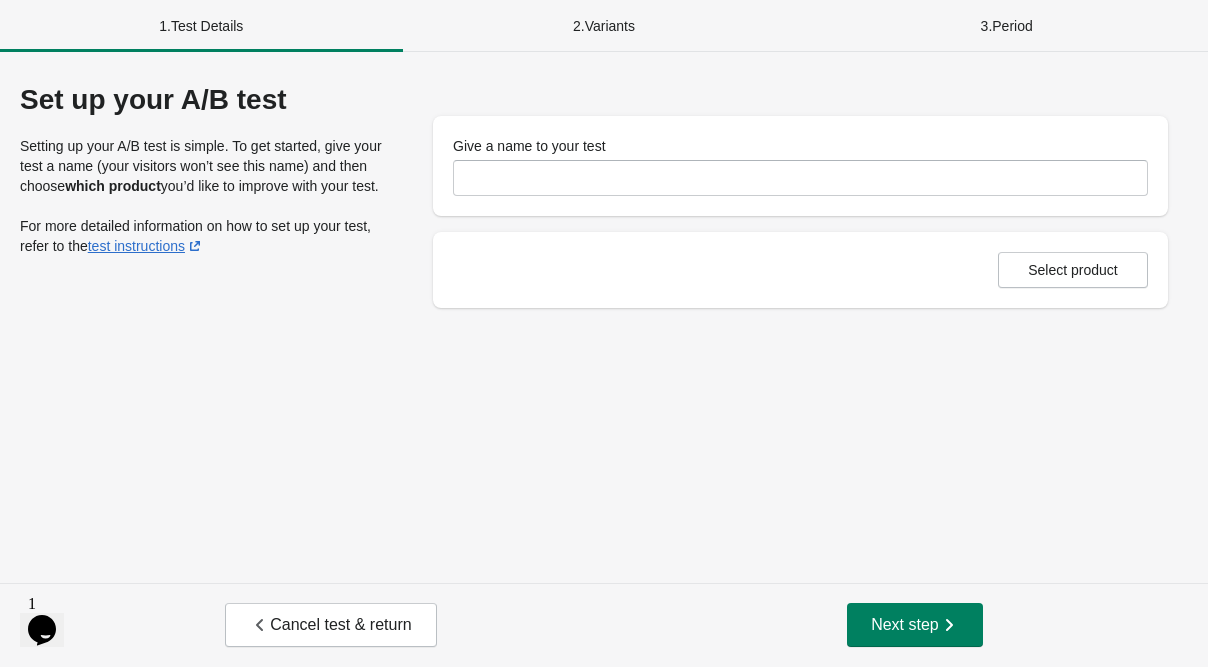 scroll, scrollTop: 0, scrollLeft: 0, axis: both 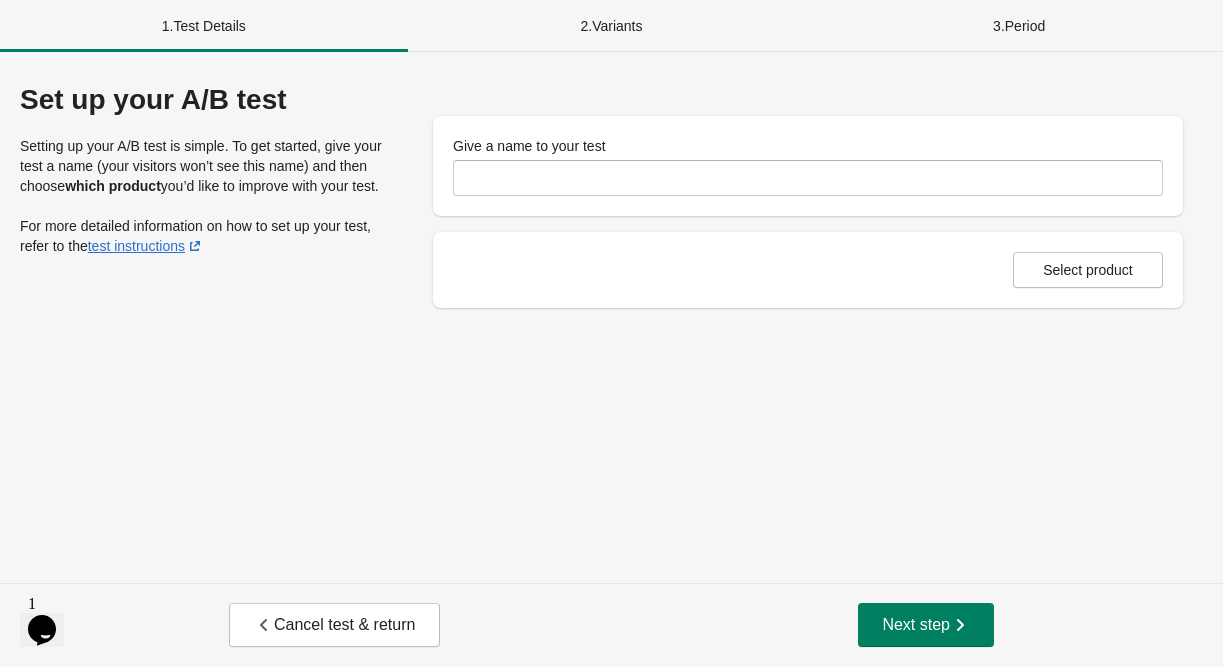 click on "Give a name to your test" at bounding box center [808, 166] 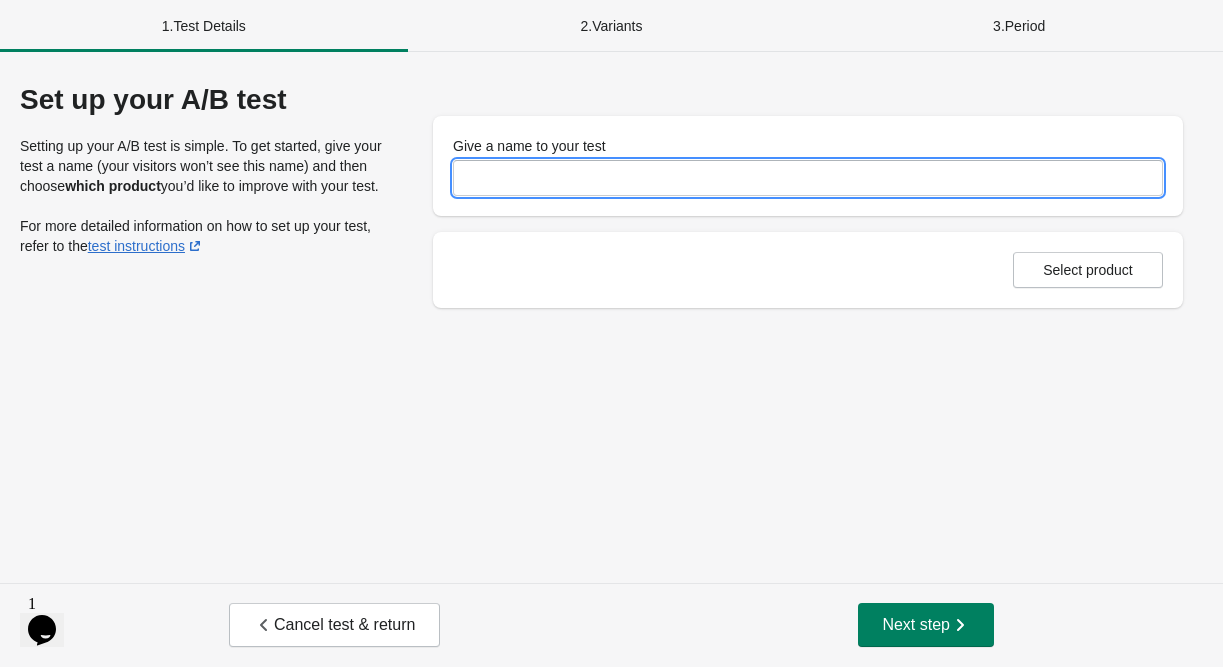 click on "Give a name to your test" at bounding box center (808, 178) 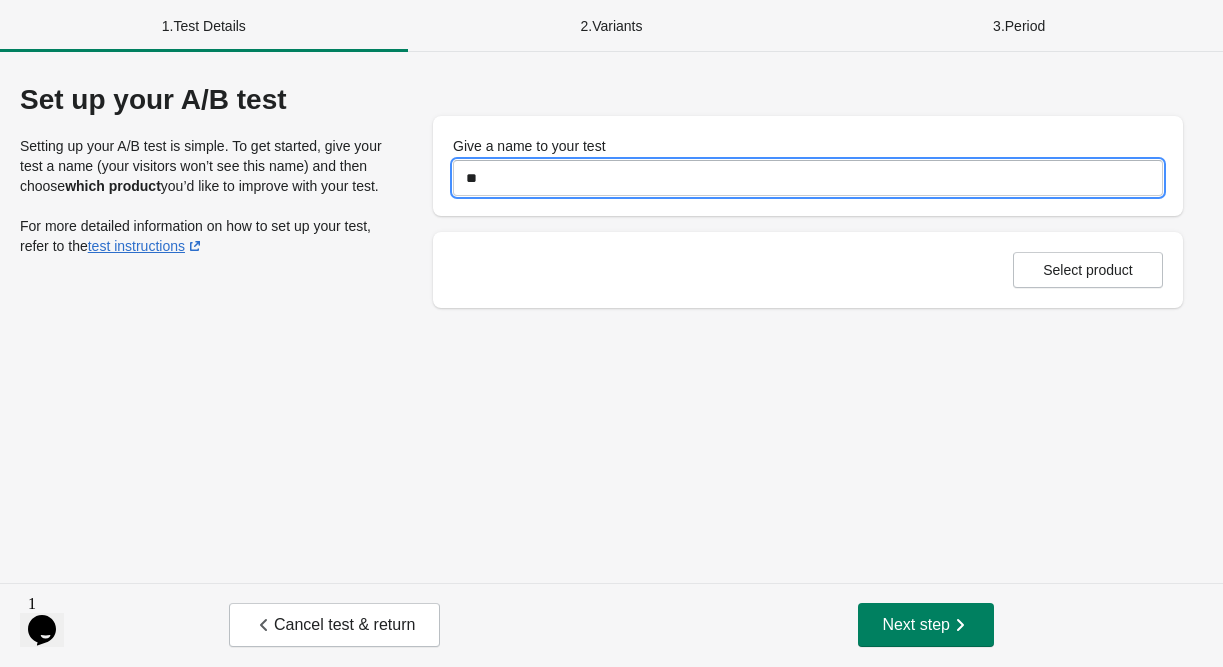type on "*" 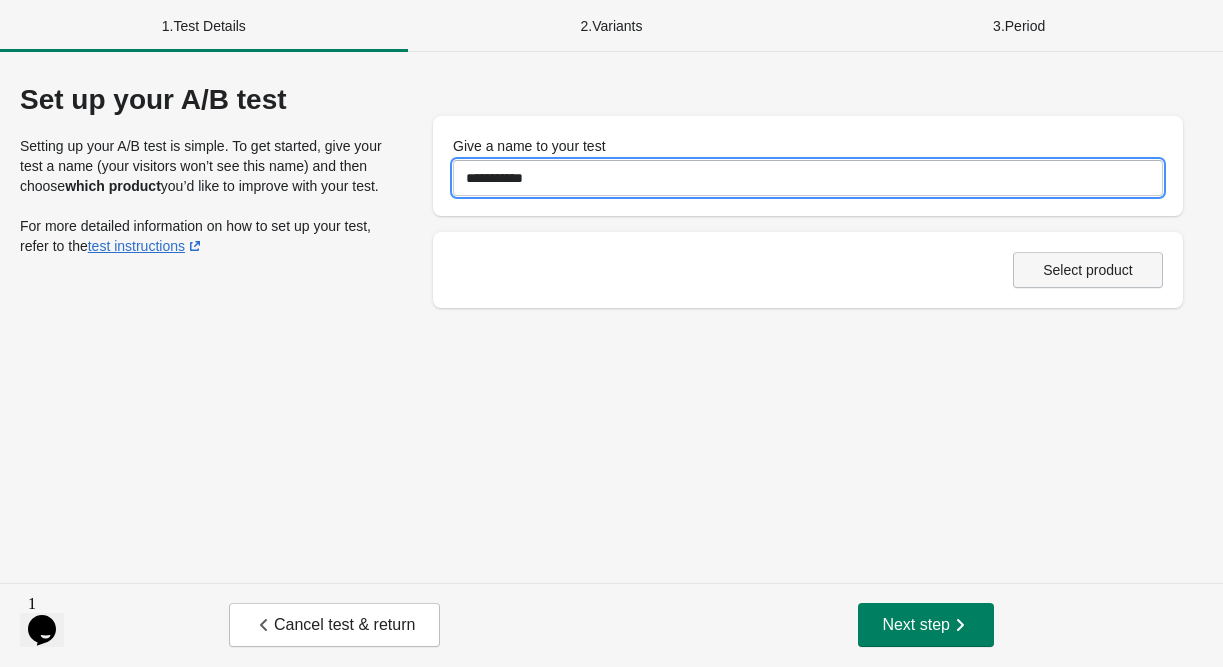 type on "**********" 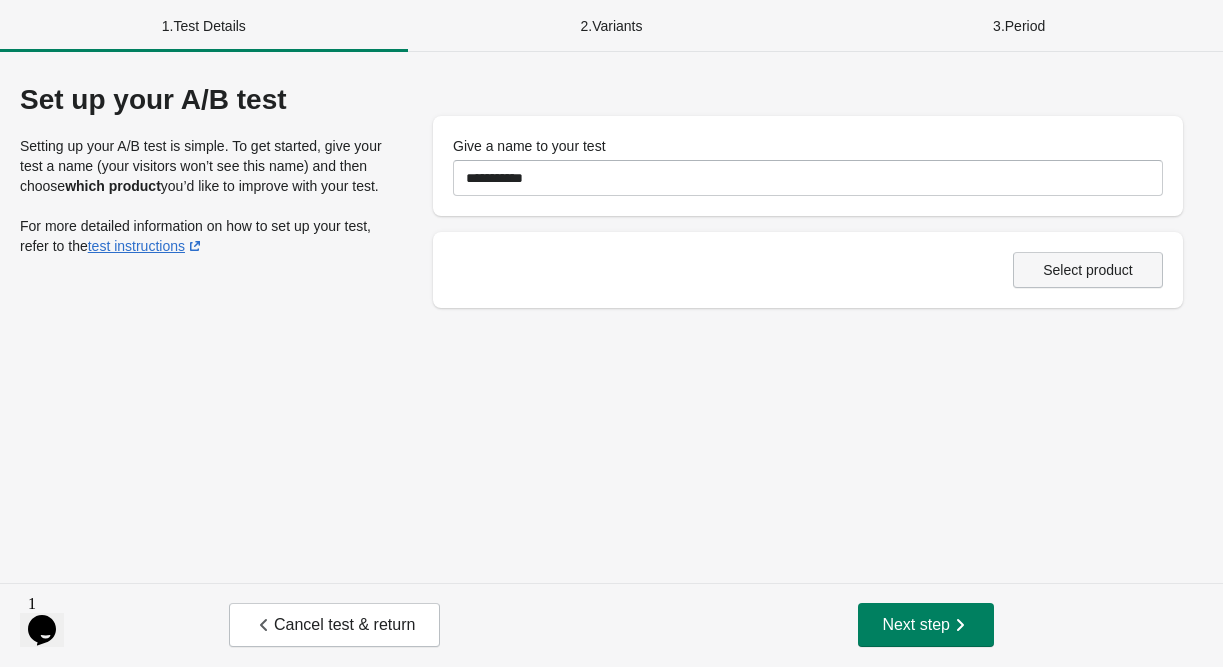 click on "Select product" at bounding box center (1088, 270) 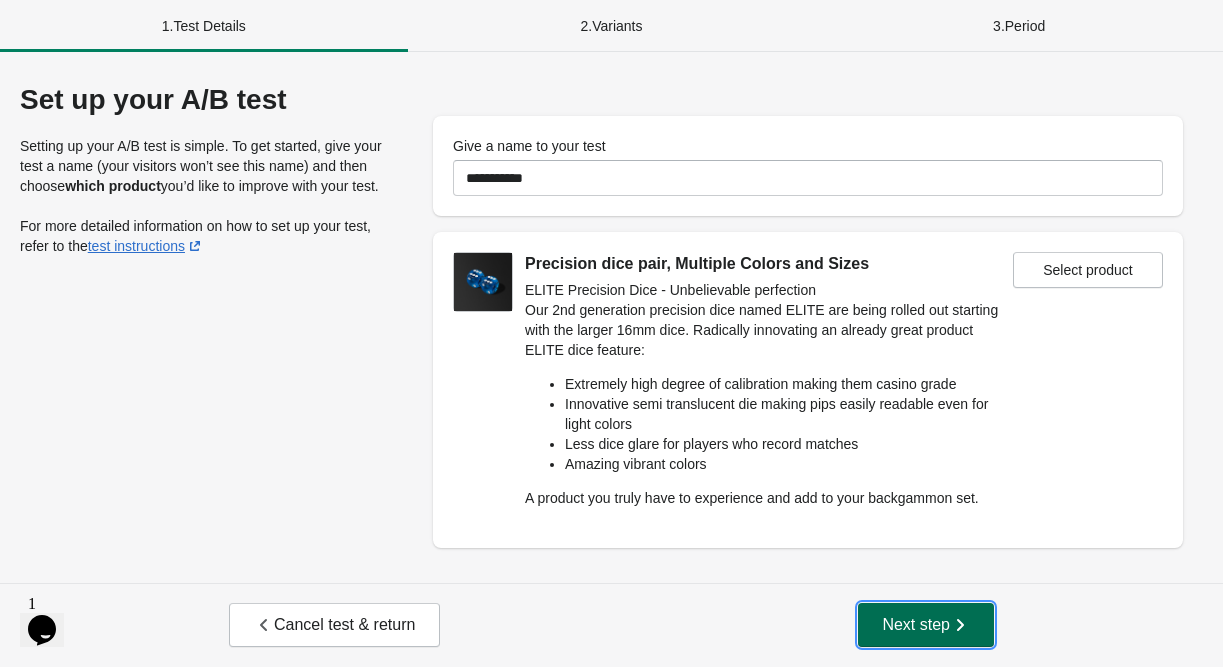 click on "Next step" at bounding box center [926, 625] 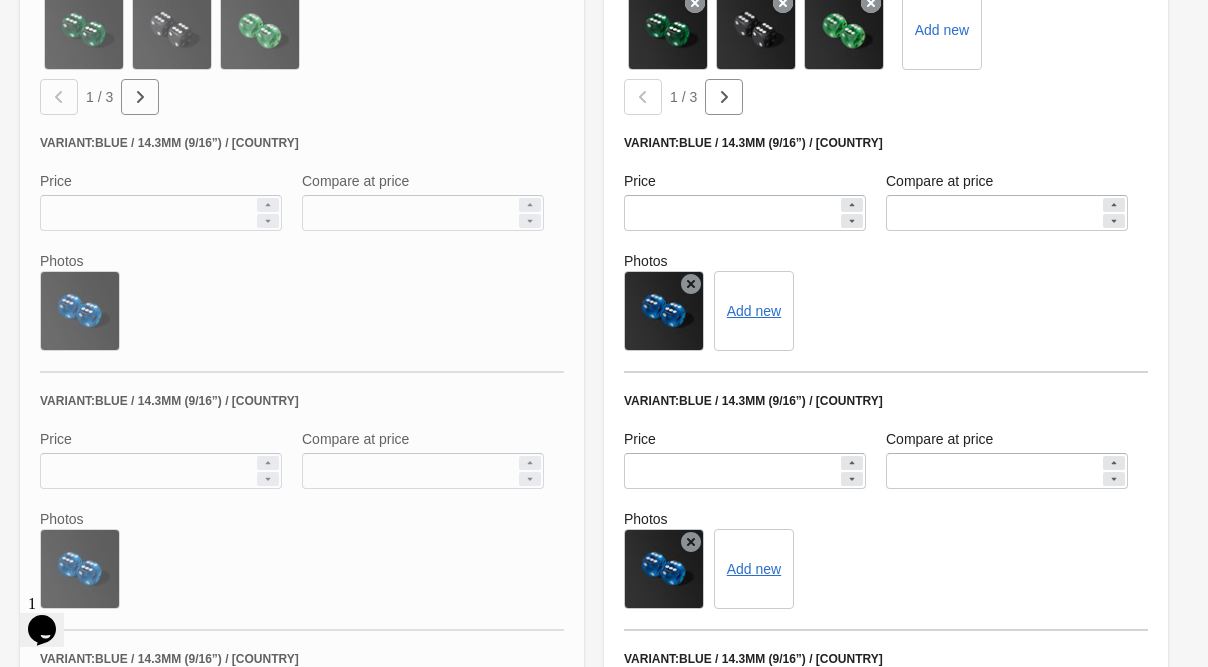 scroll, scrollTop: 1586, scrollLeft: 0, axis: vertical 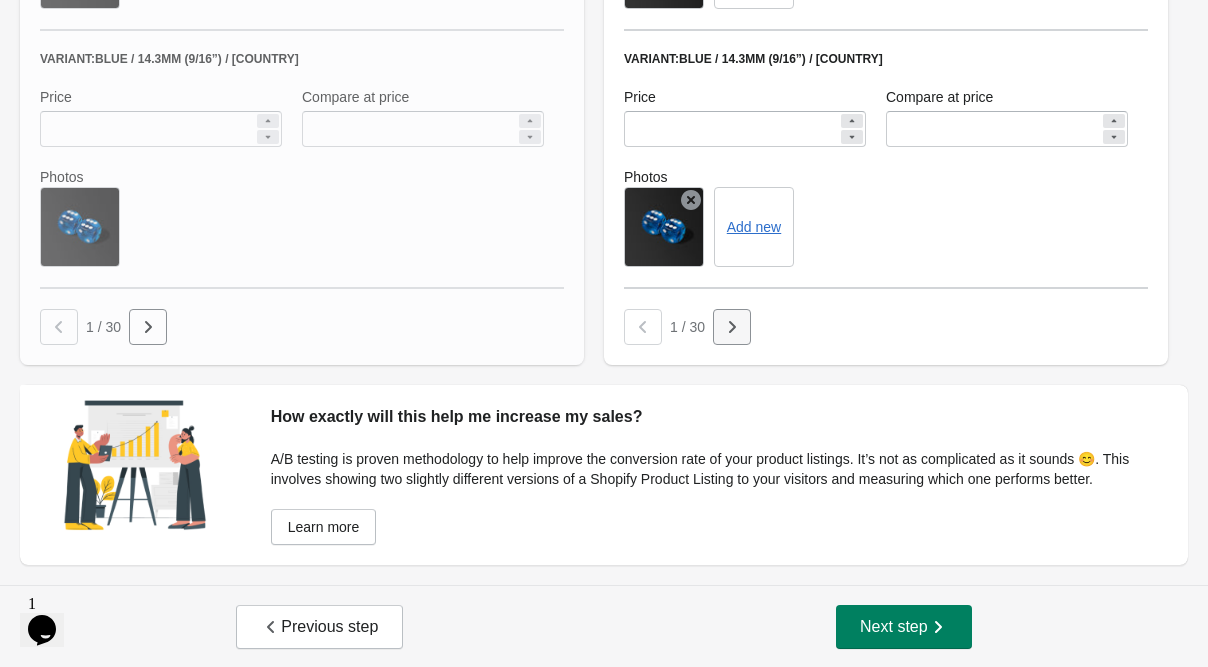 click 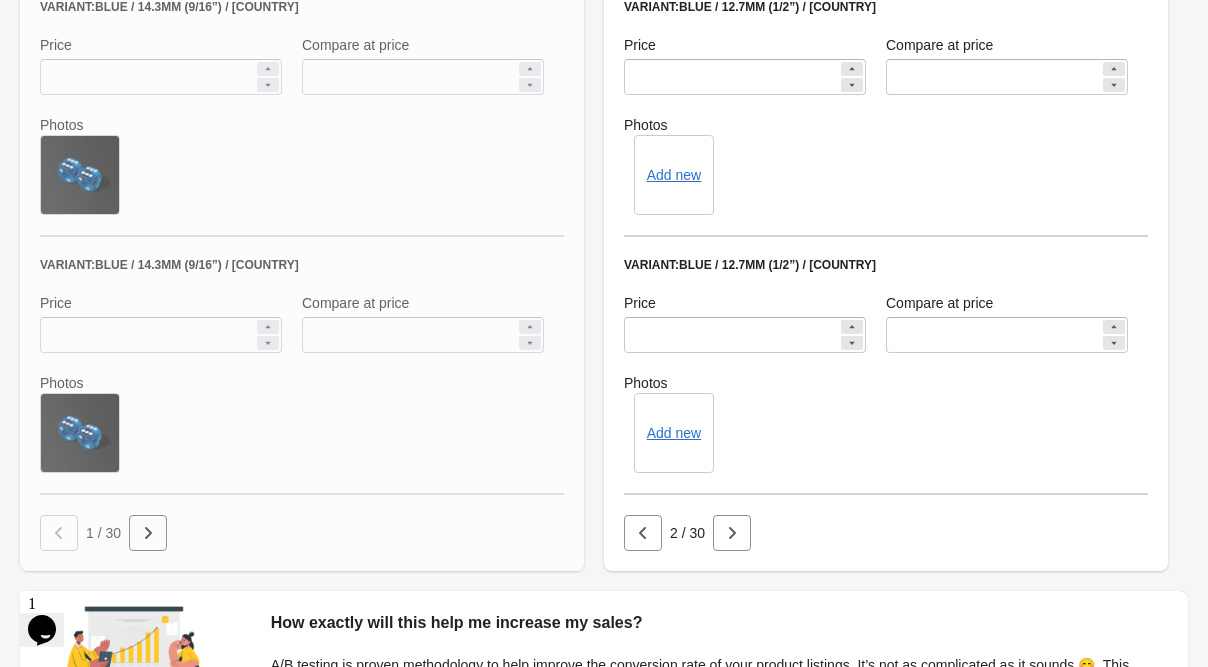 scroll, scrollTop: 786, scrollLeft: 0, axis: vertical 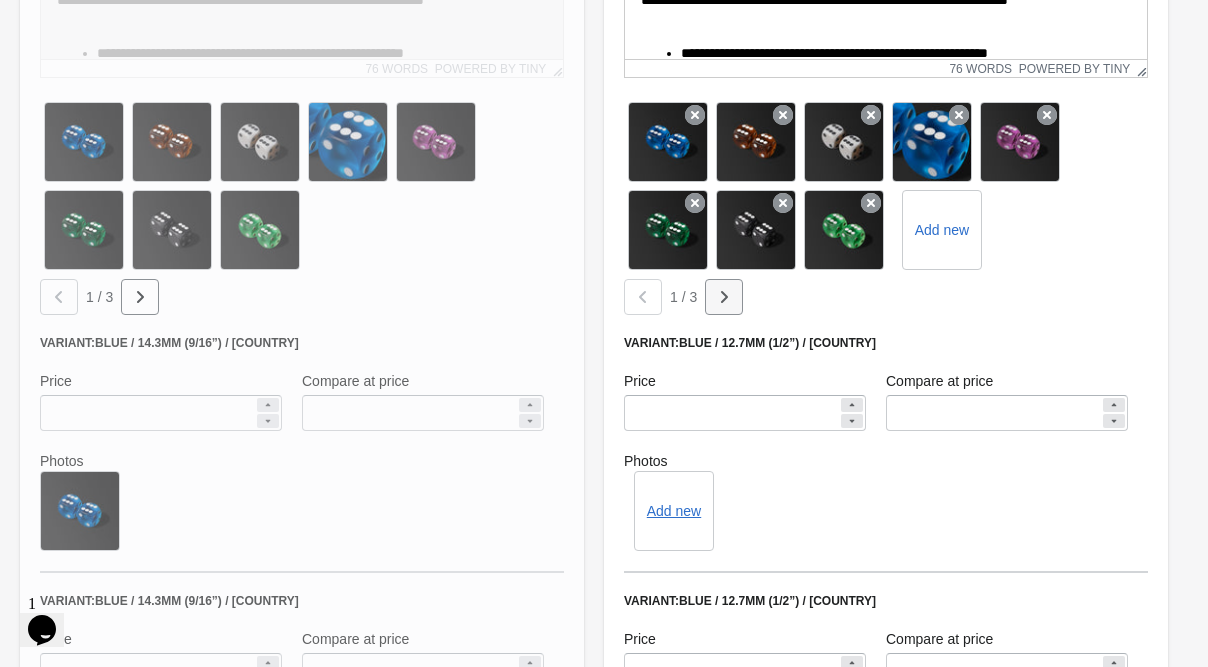 click at bounding box center (724, 297) 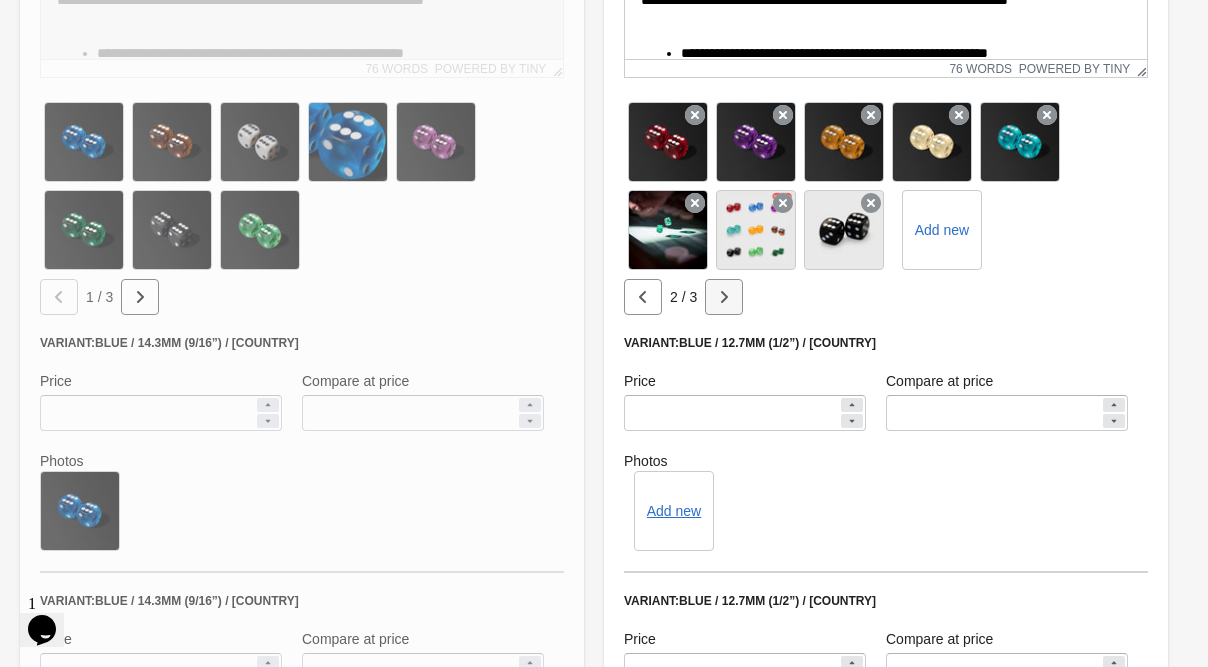 click 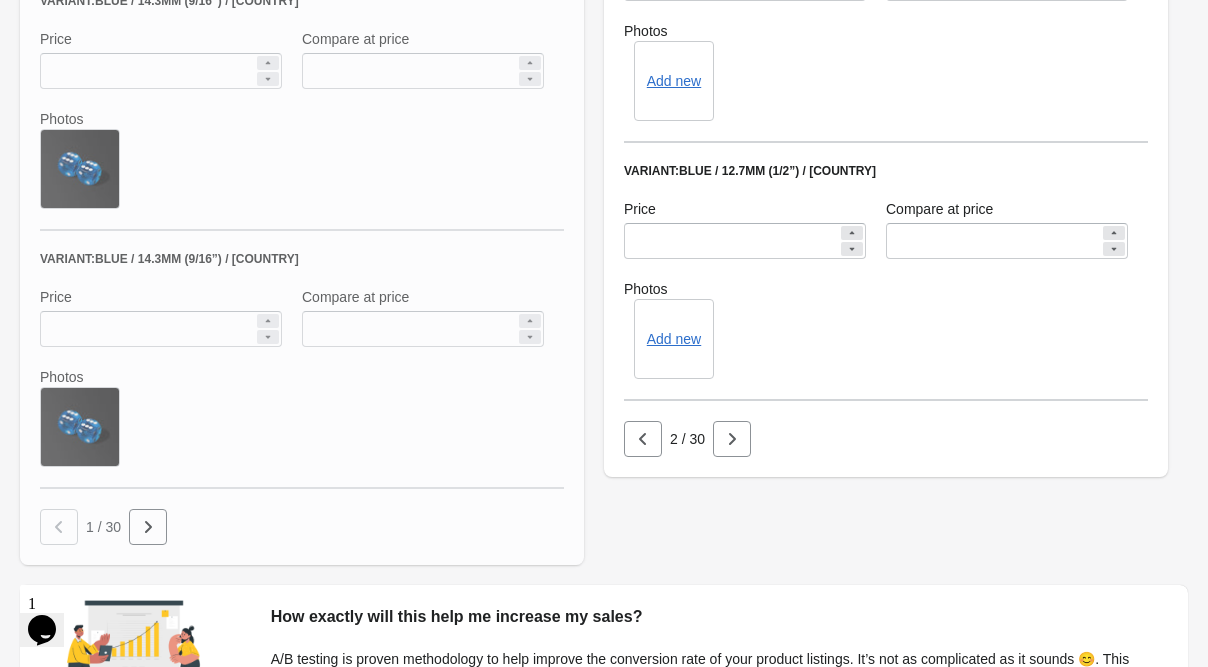 scroll, scrollTop: 1586, scrollLeft: 0, axis: vertical 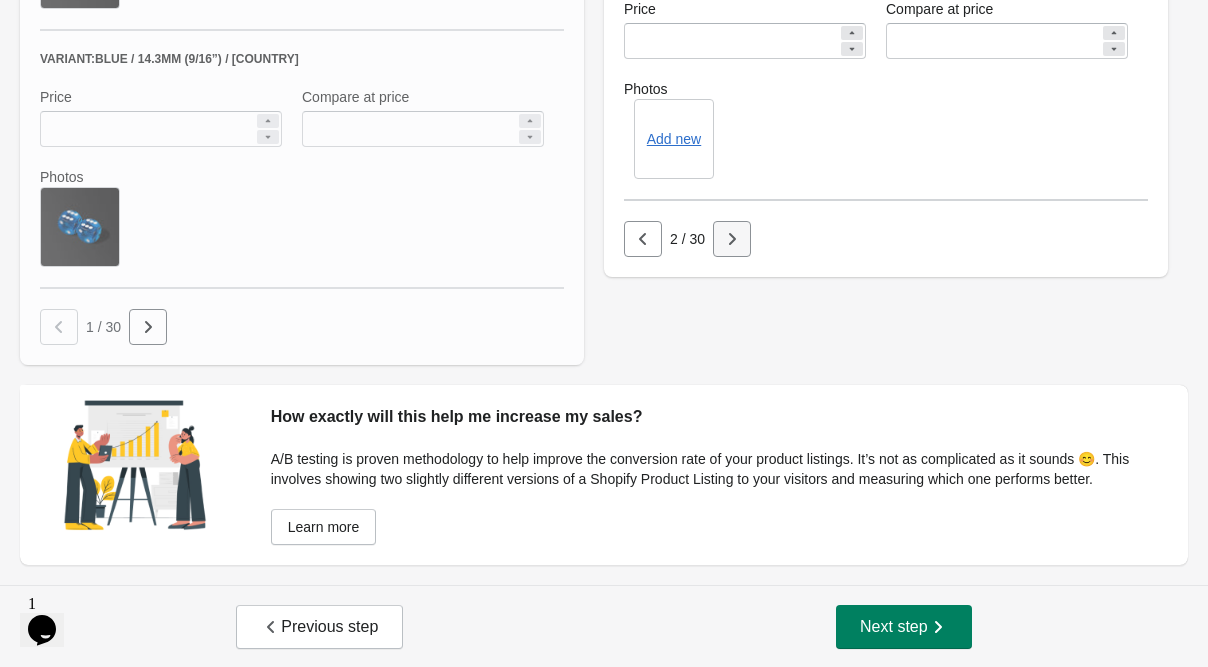 click 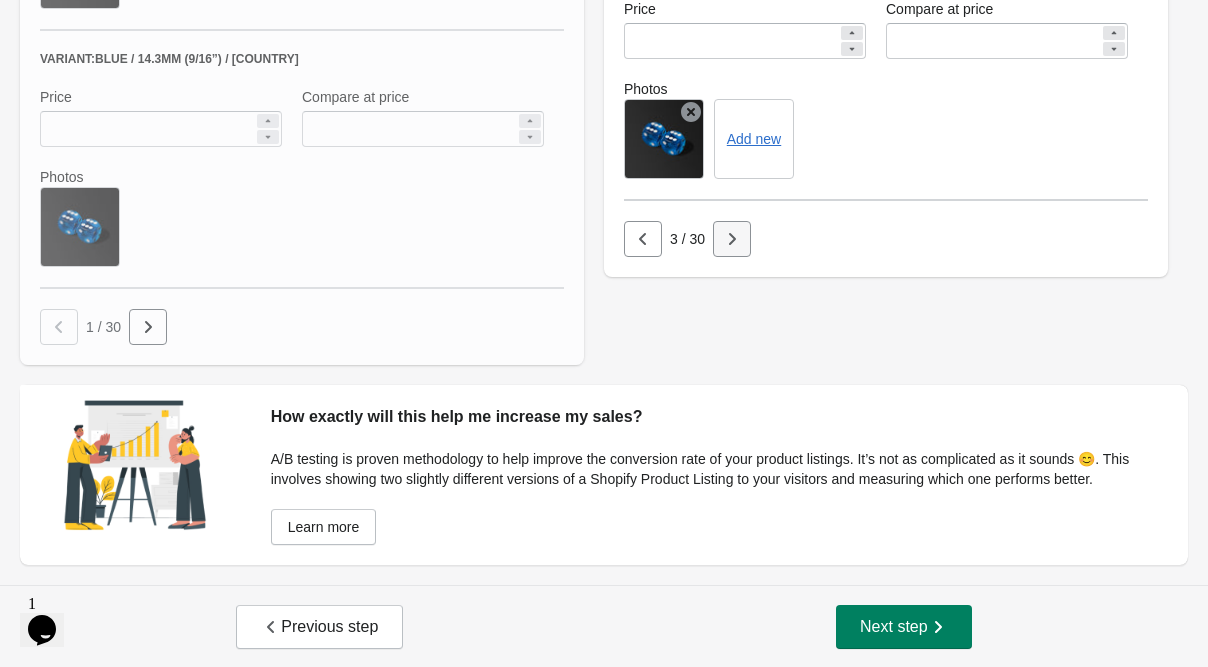 click 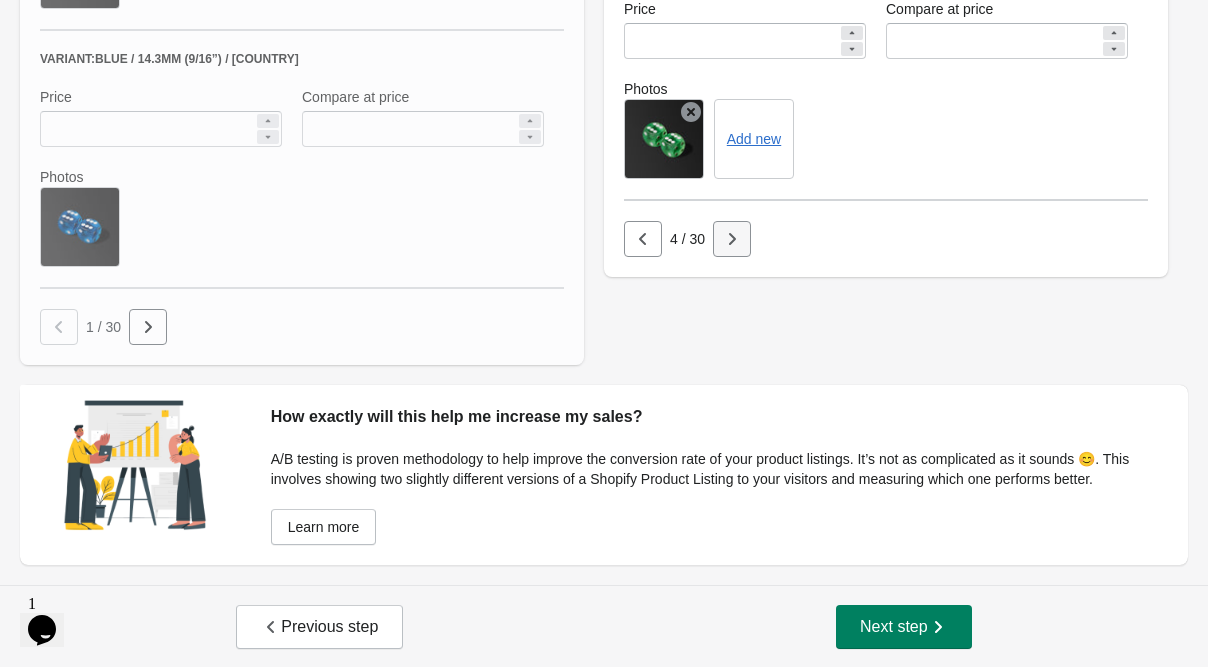 click 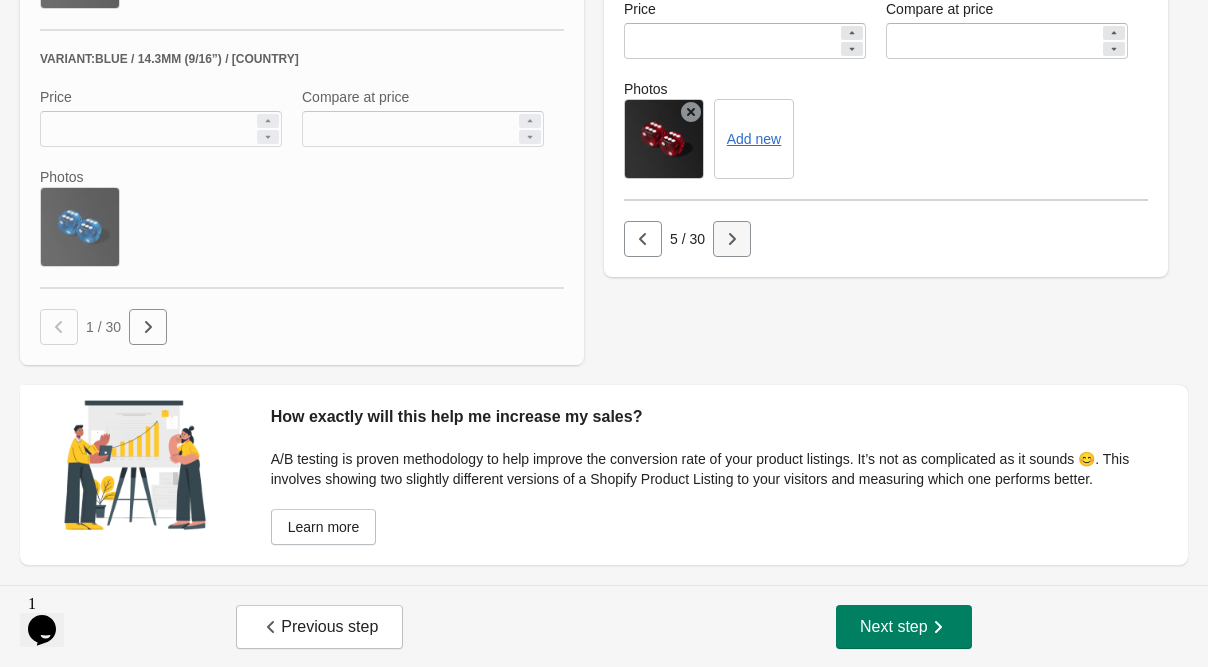 click 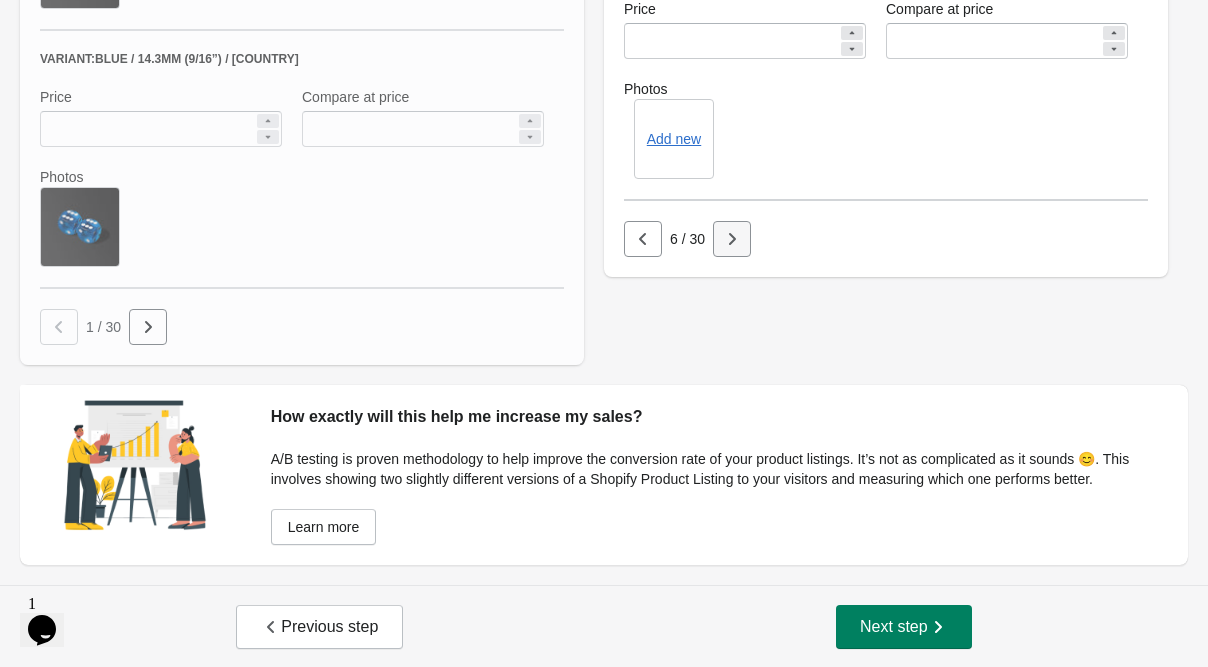 click 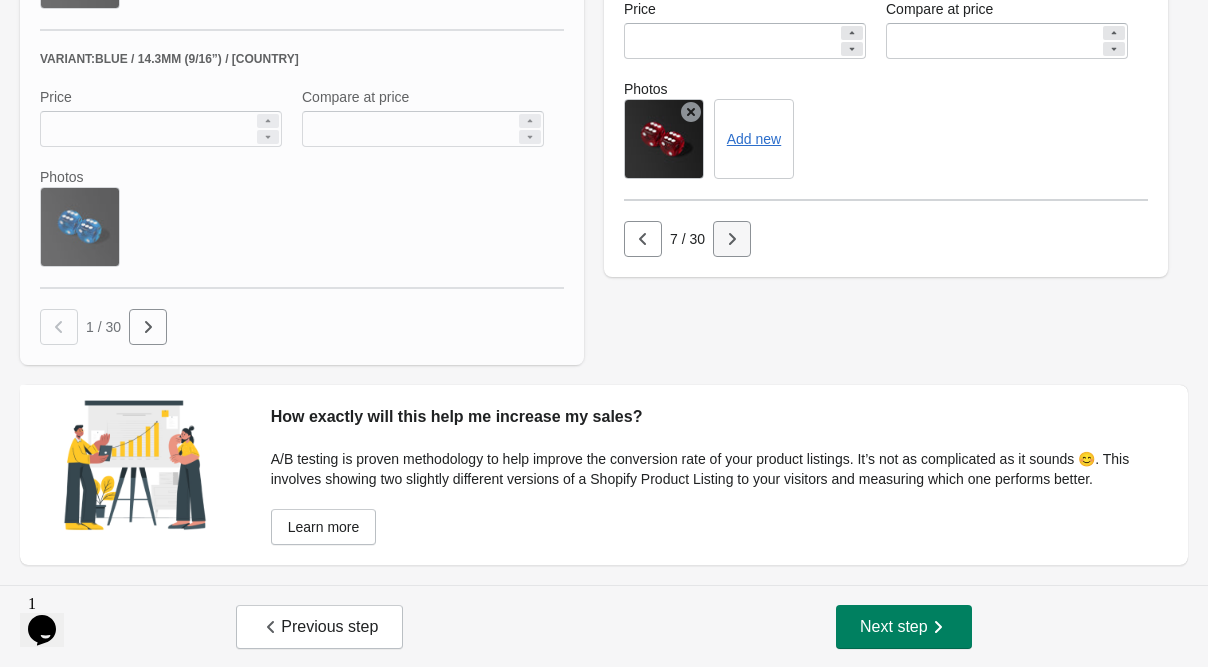 click 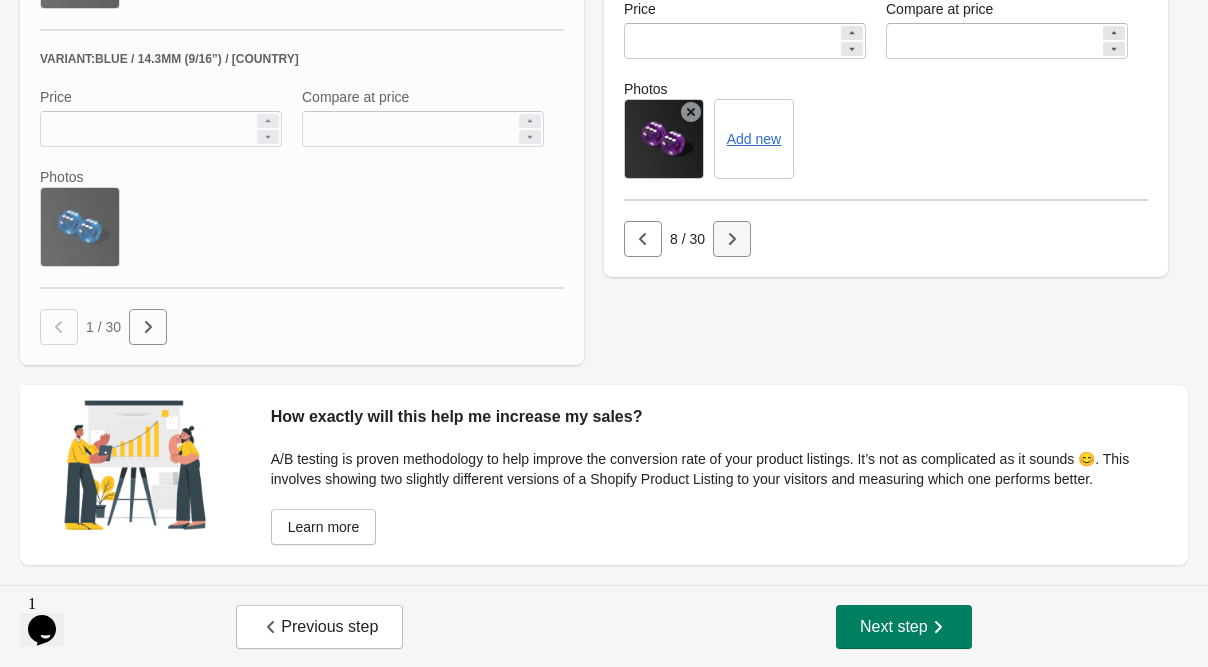 click 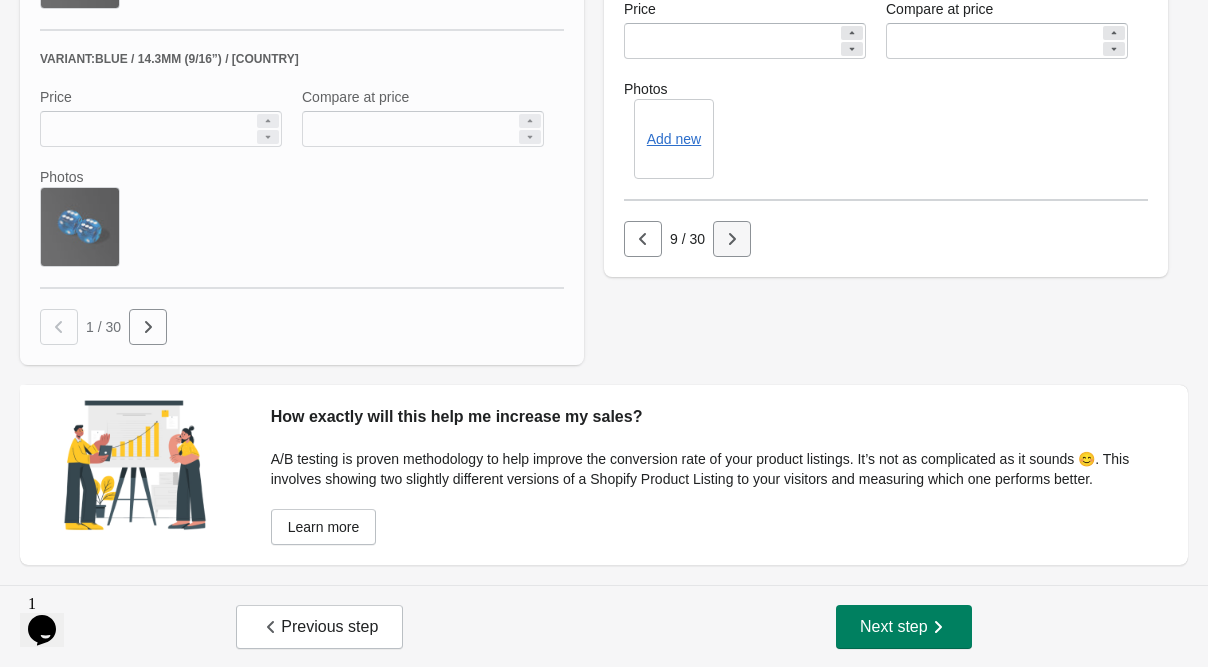click 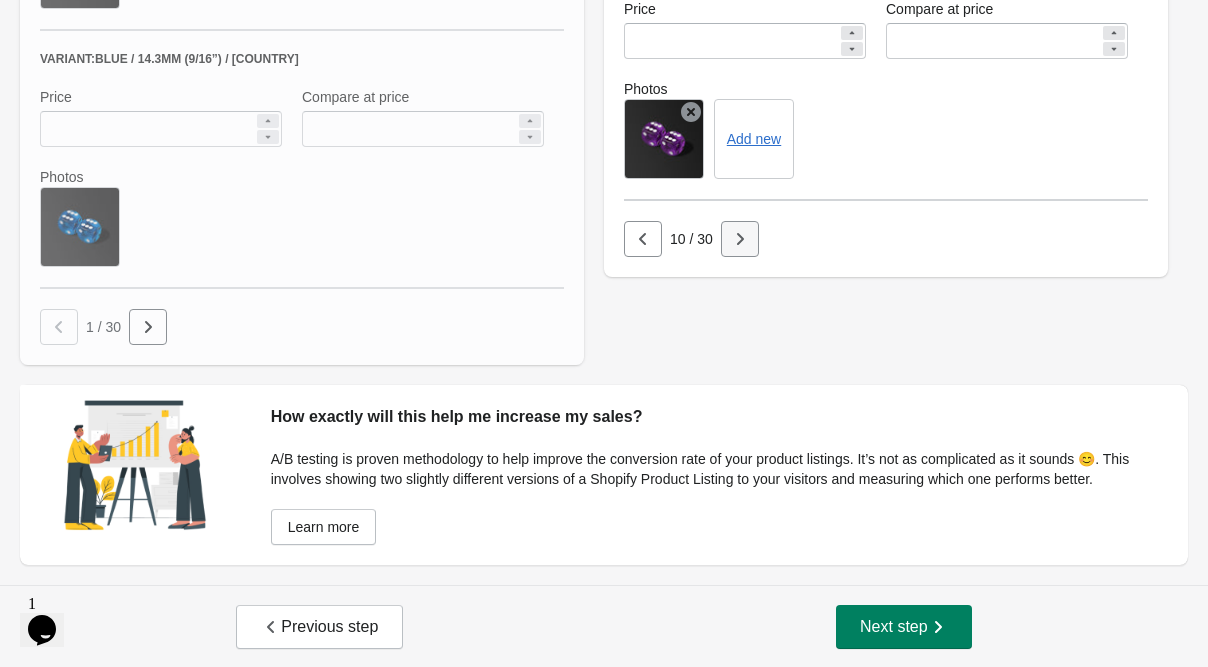 click 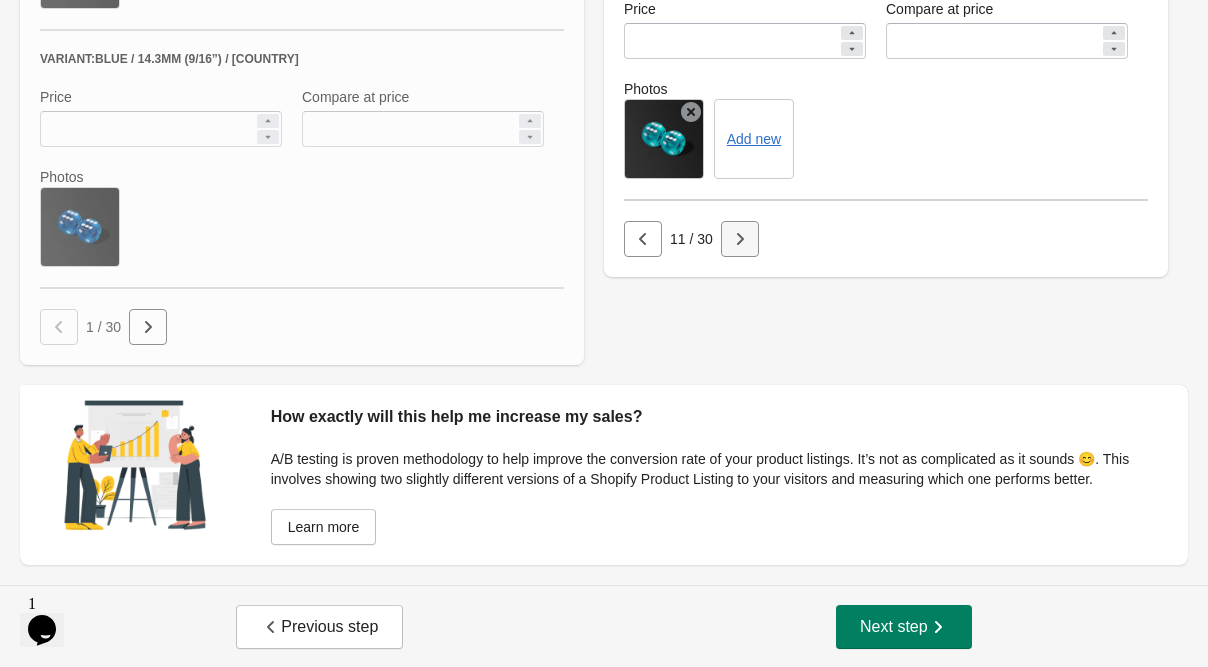 click 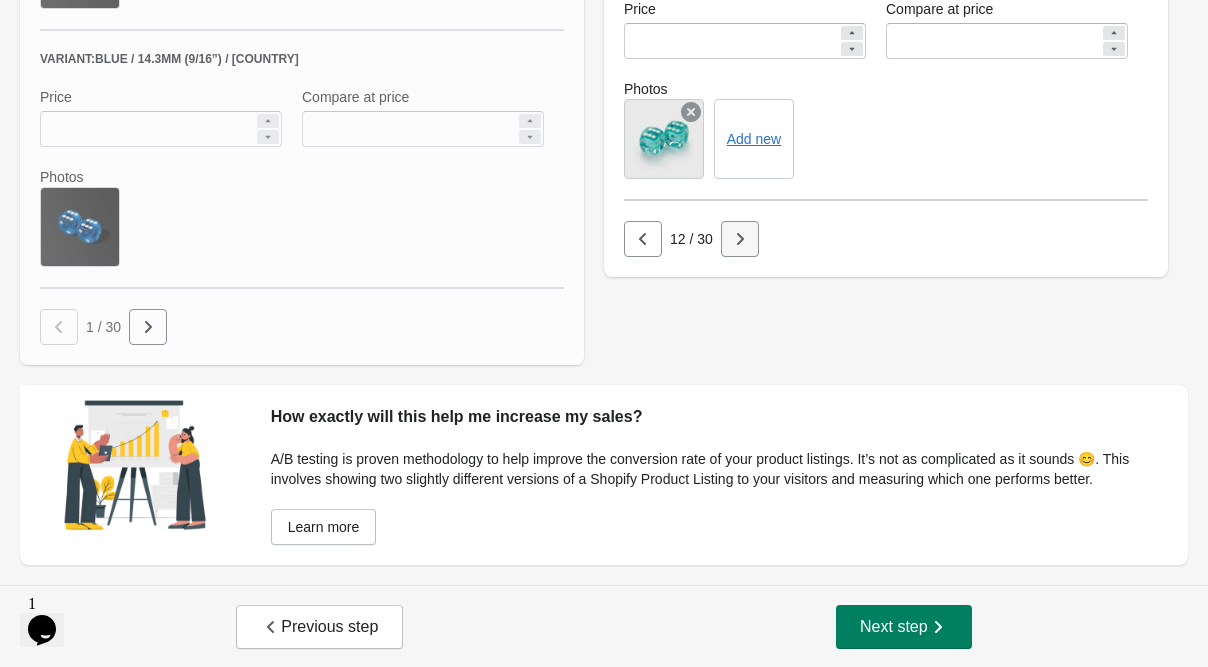 click 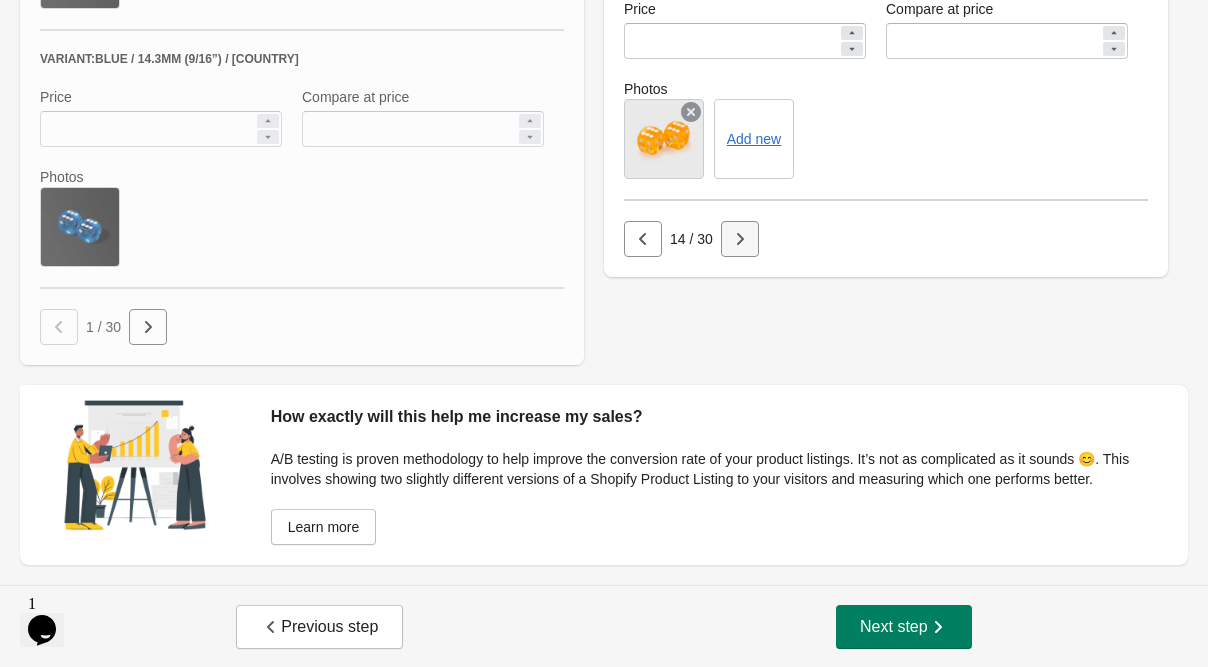 click 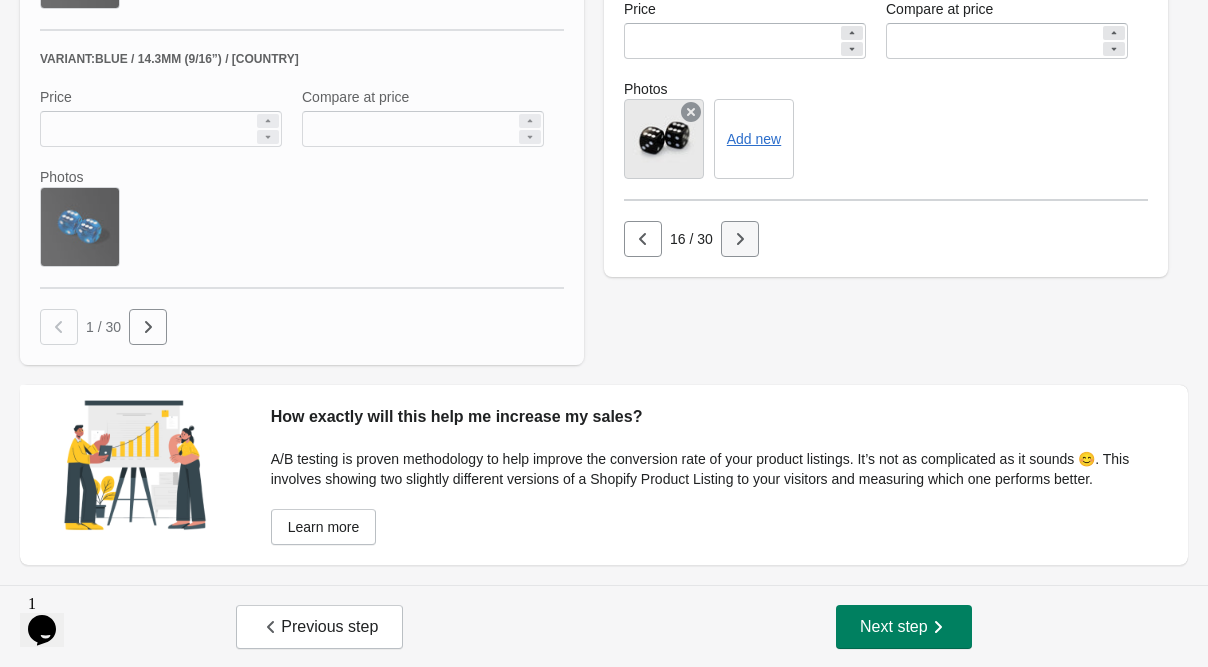 click 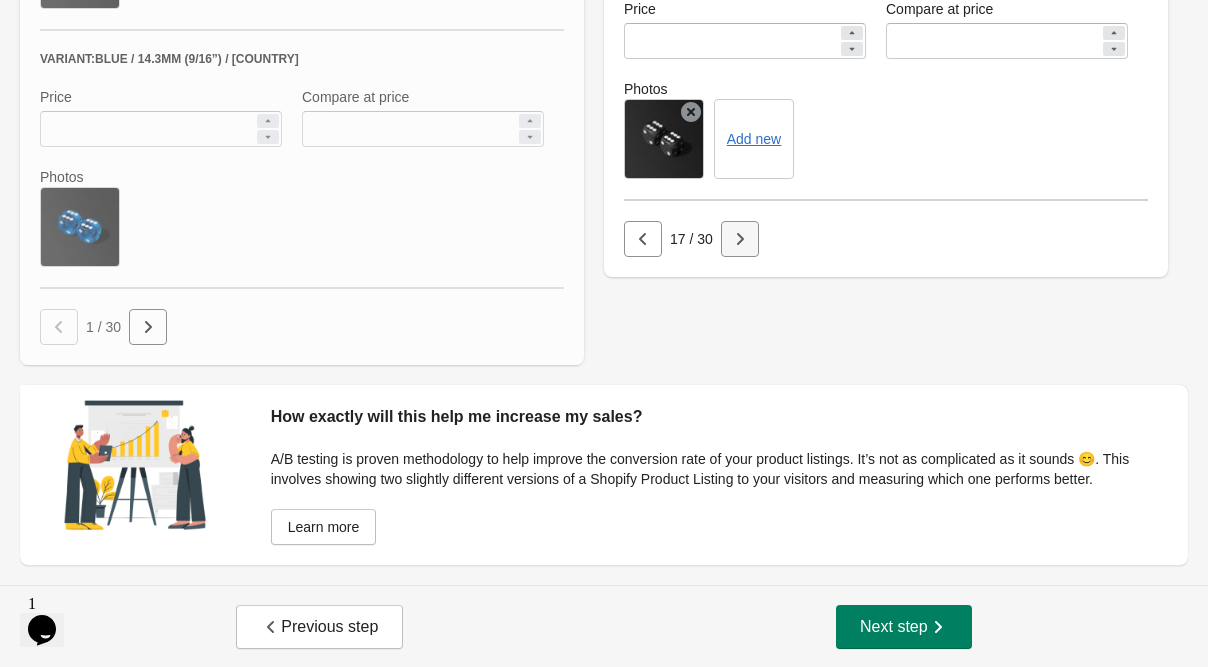 click 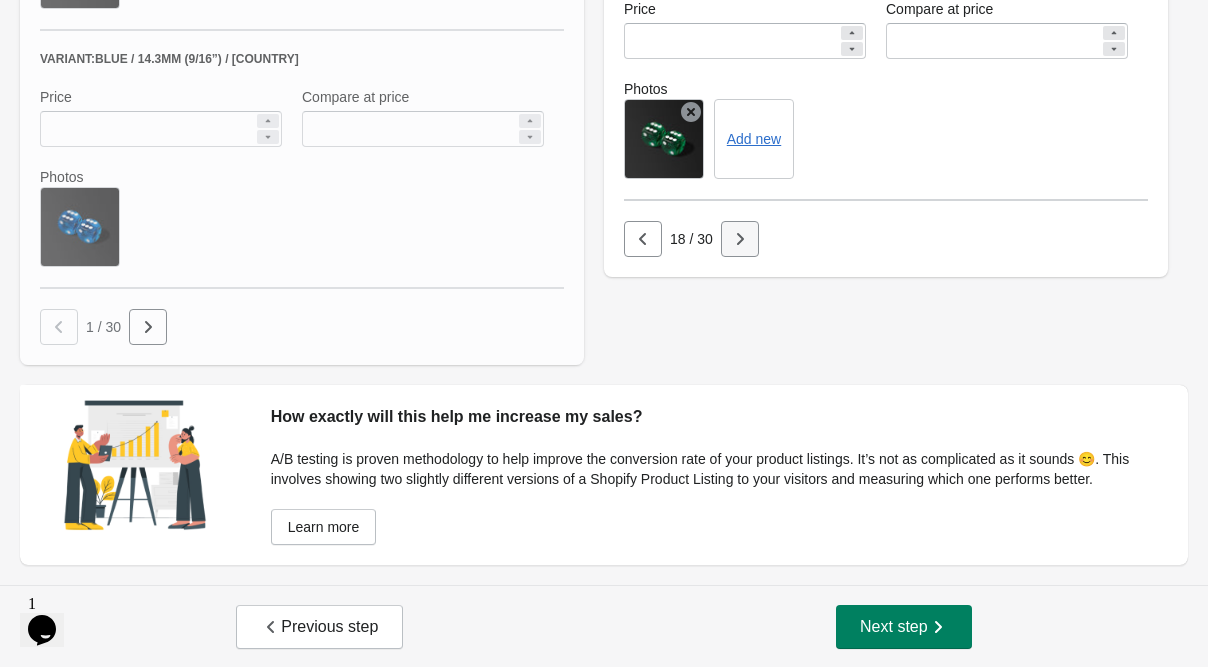 click 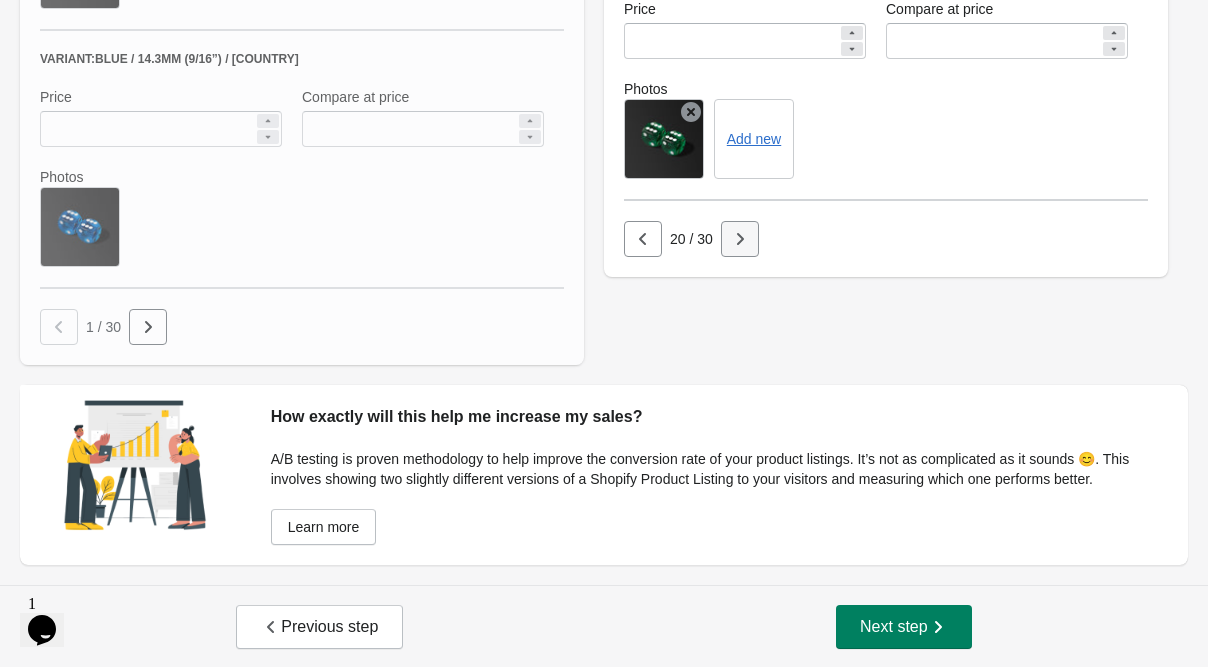 click 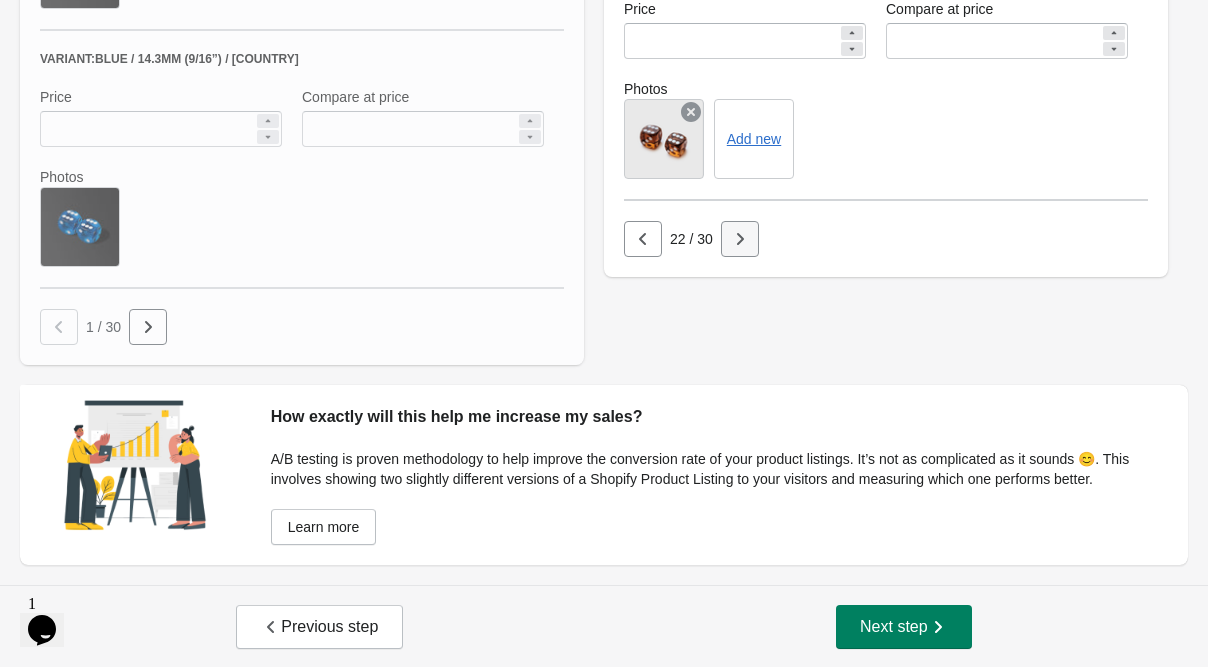 click 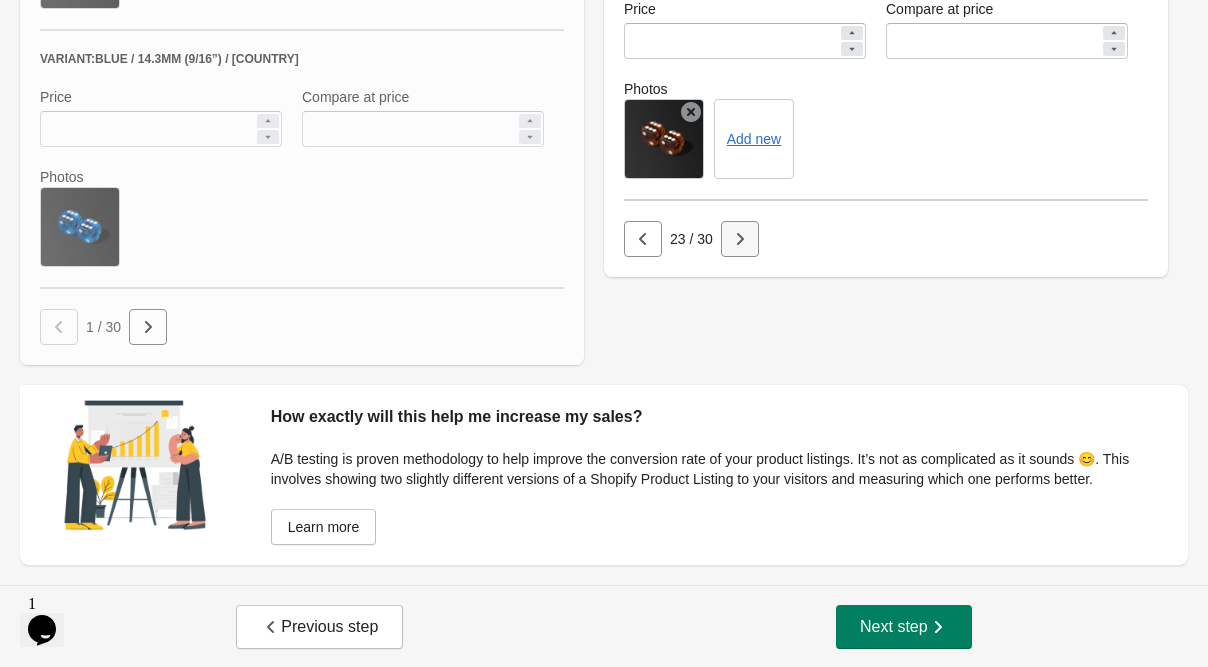 click 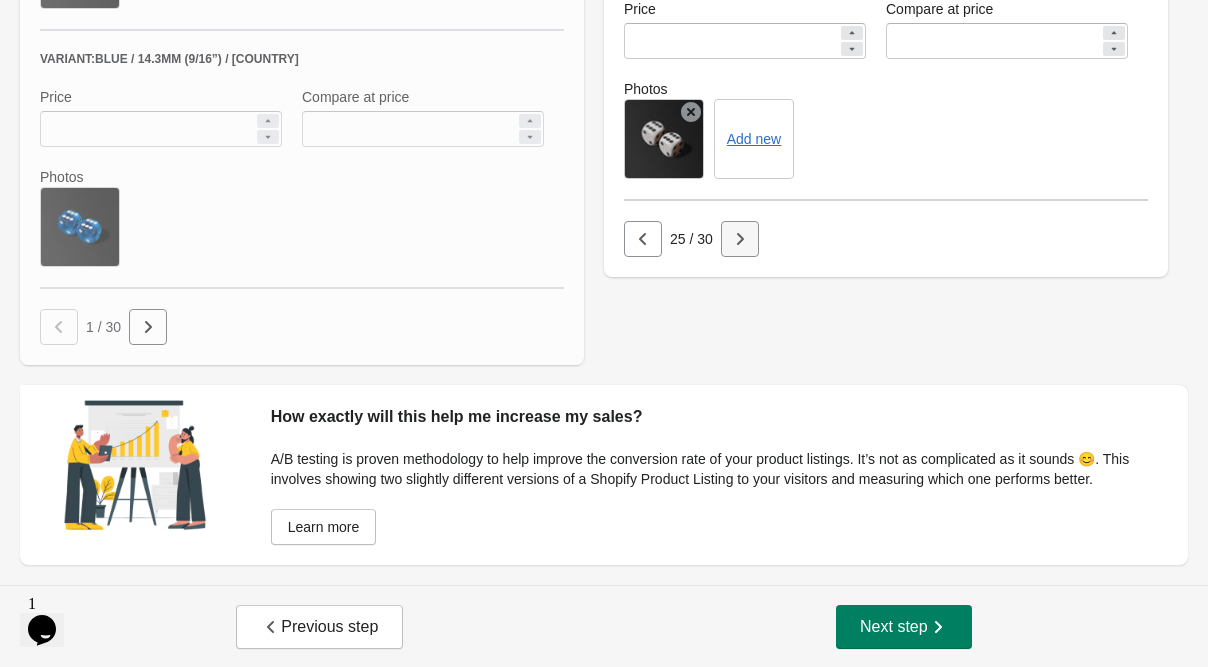 click 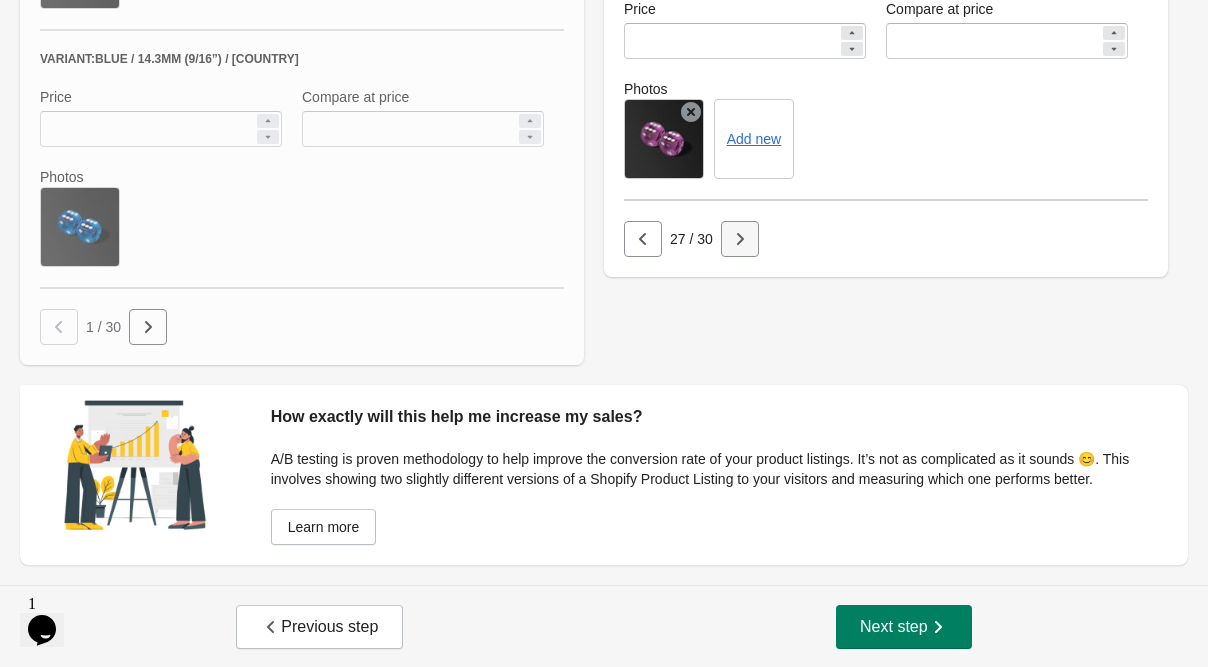 click 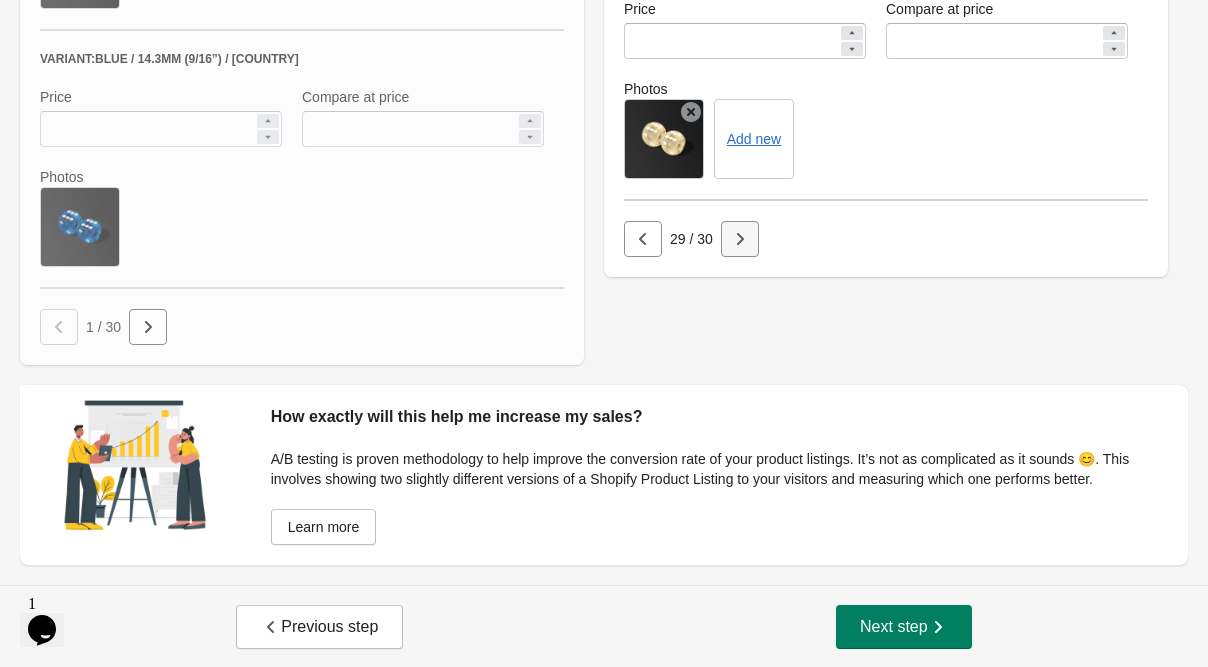 click 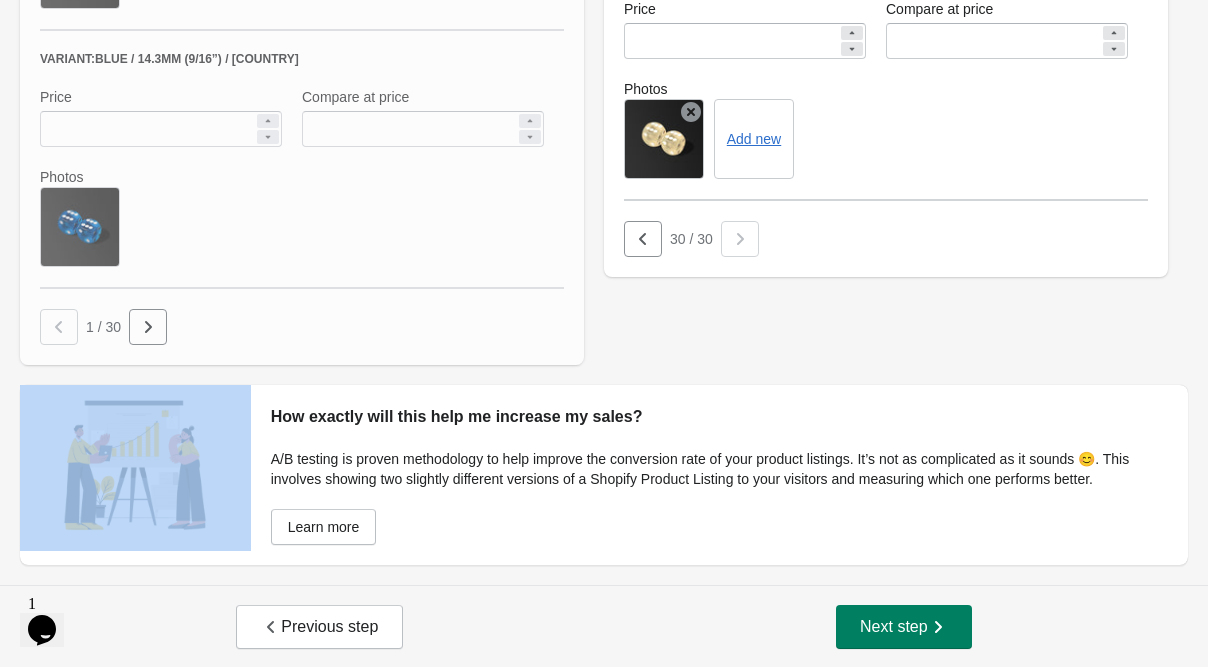 click at bounding box center [740, 239] 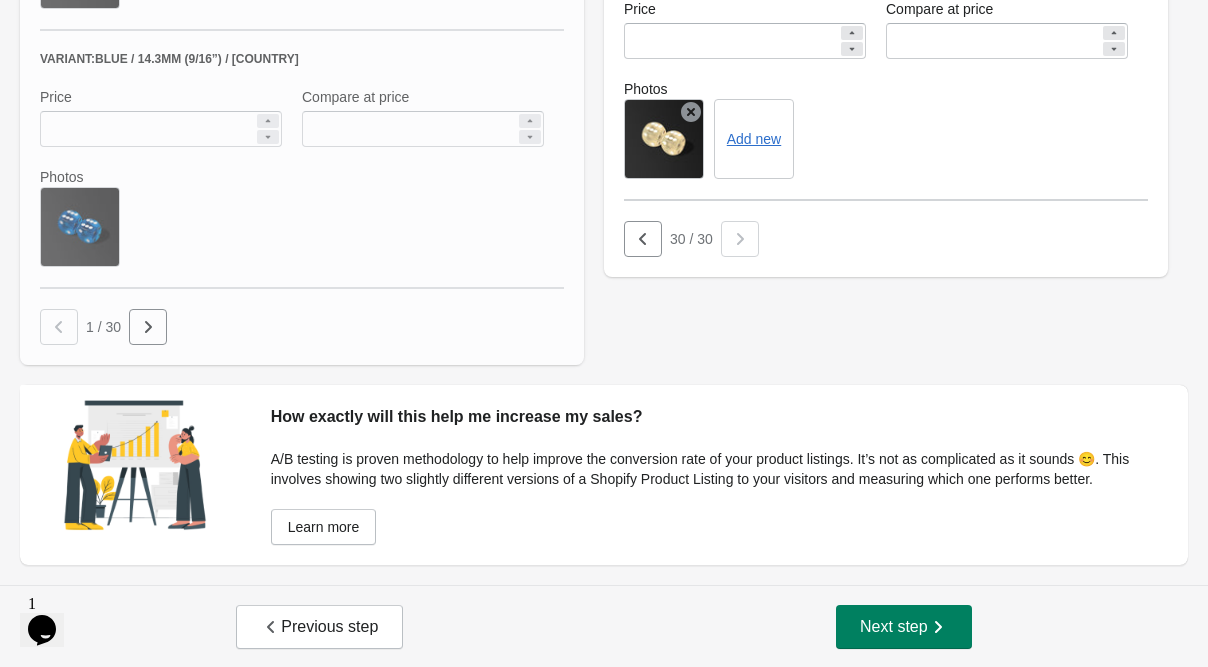 click on "**********" at bounding box center (594, -384) 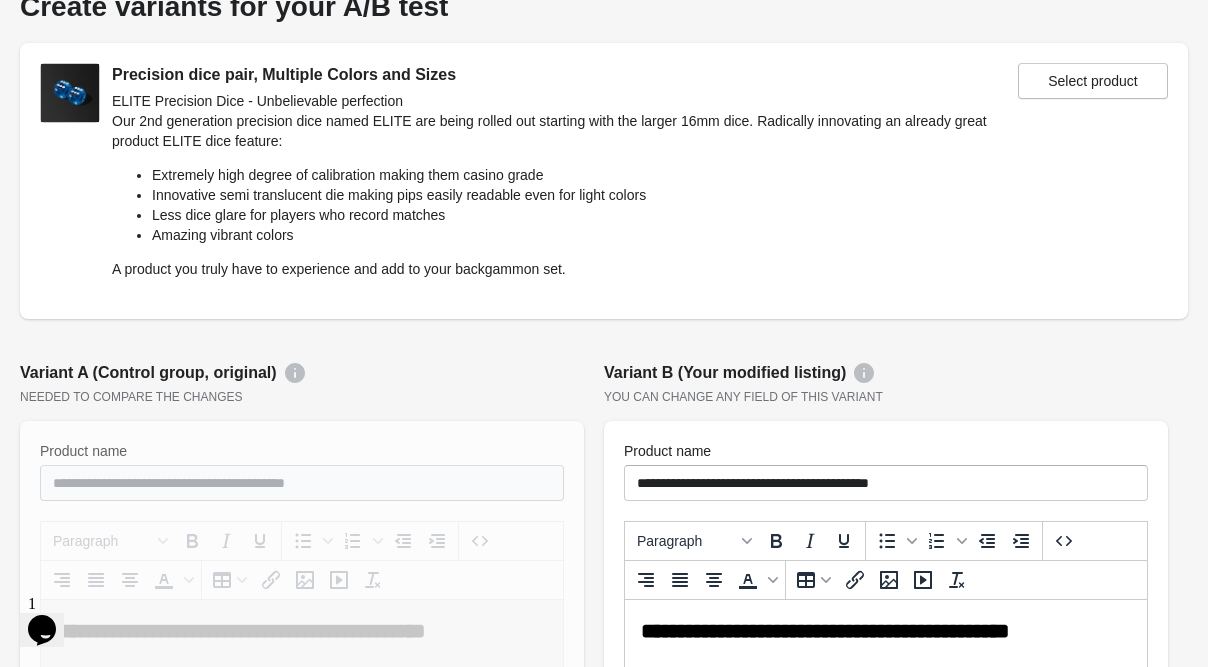scroll, scrollTop: 0, scrollLeft: 0, axis: both 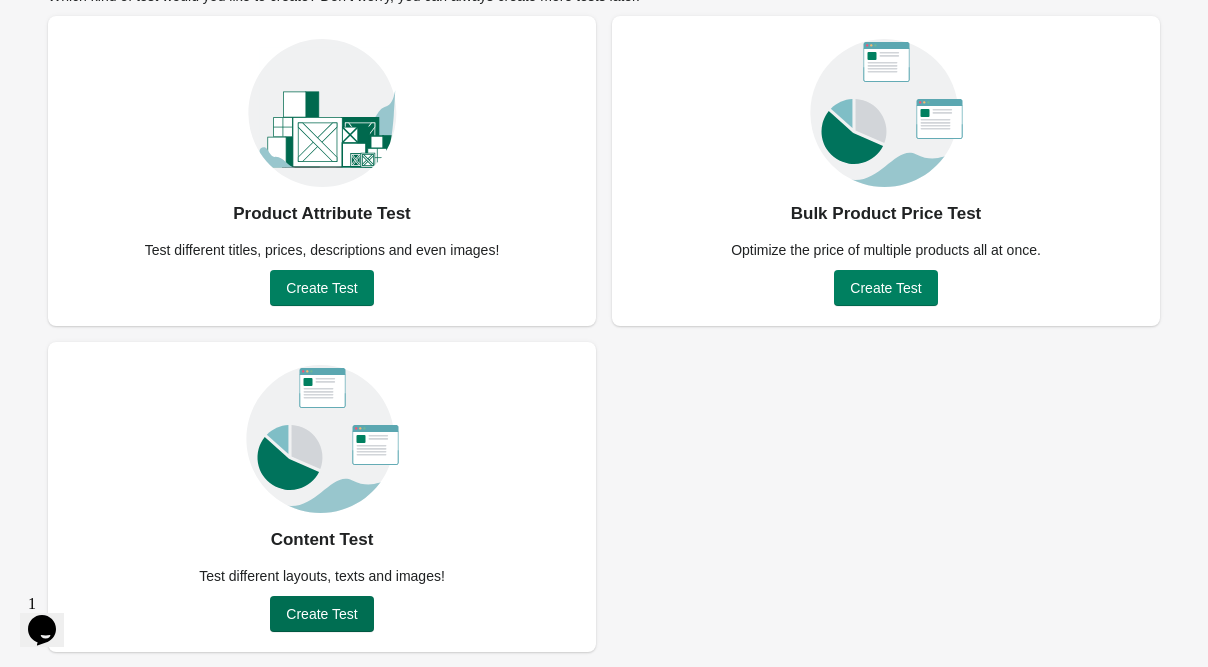 click on "Create Test" at bounding box center (321, 614) 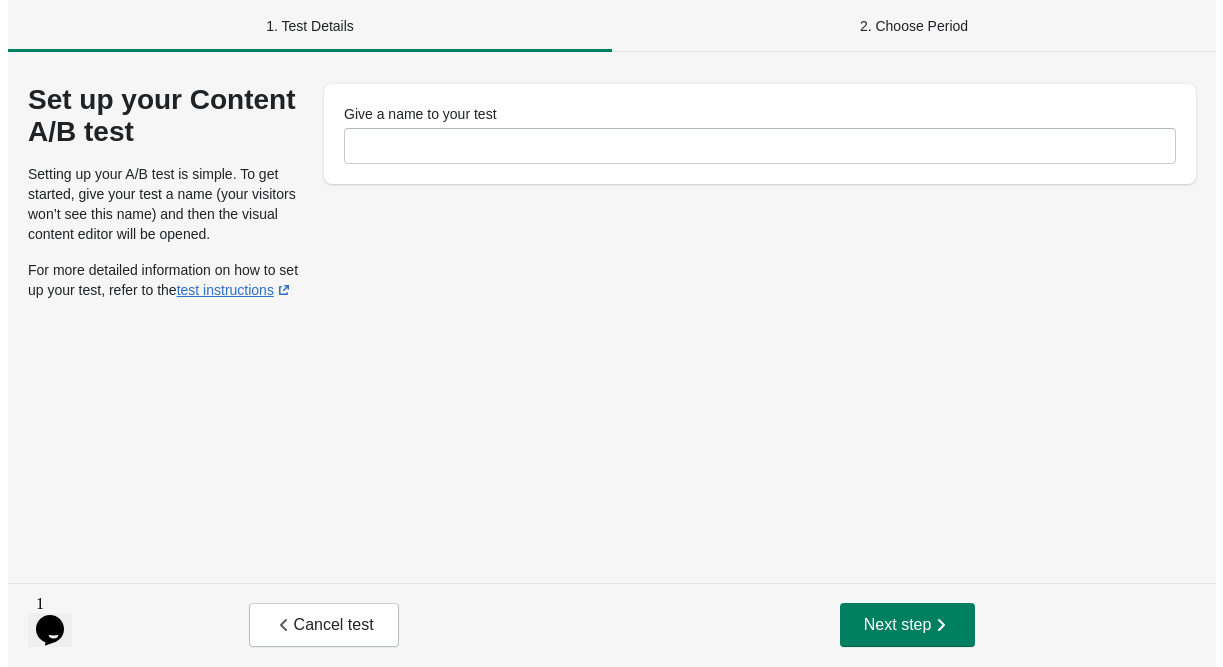 scroll, scrollTop: 0, scrollLeft: 0, axis: both 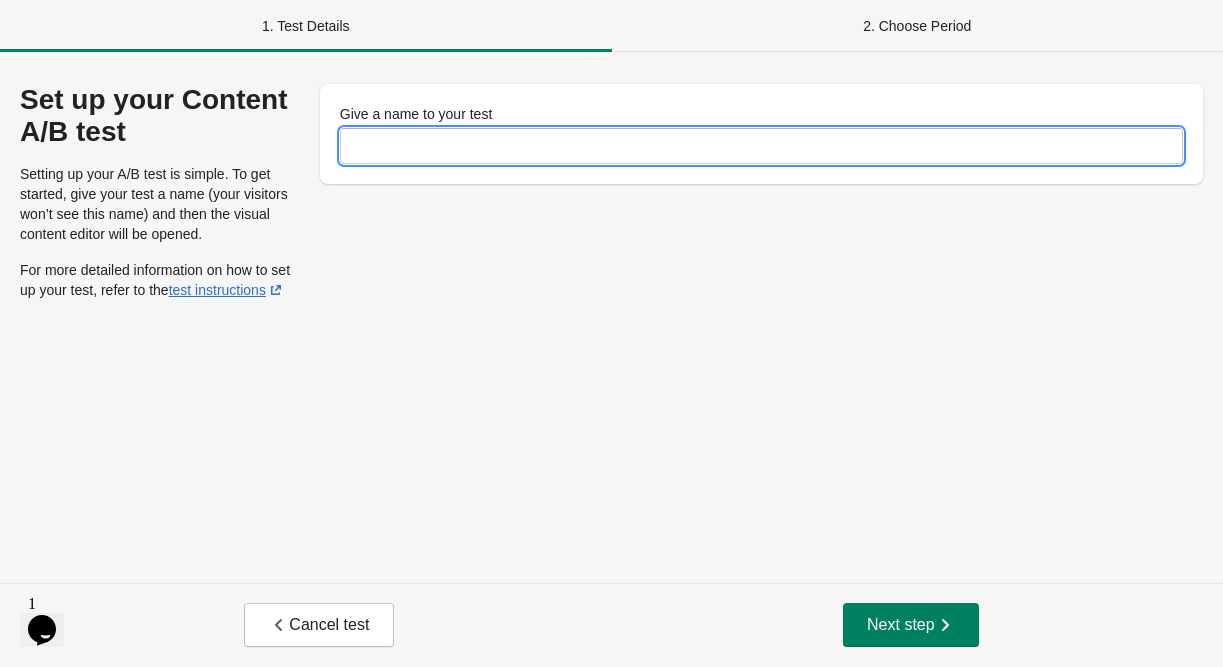 click on "Give a name to your test" at bounding box center [761, 146] 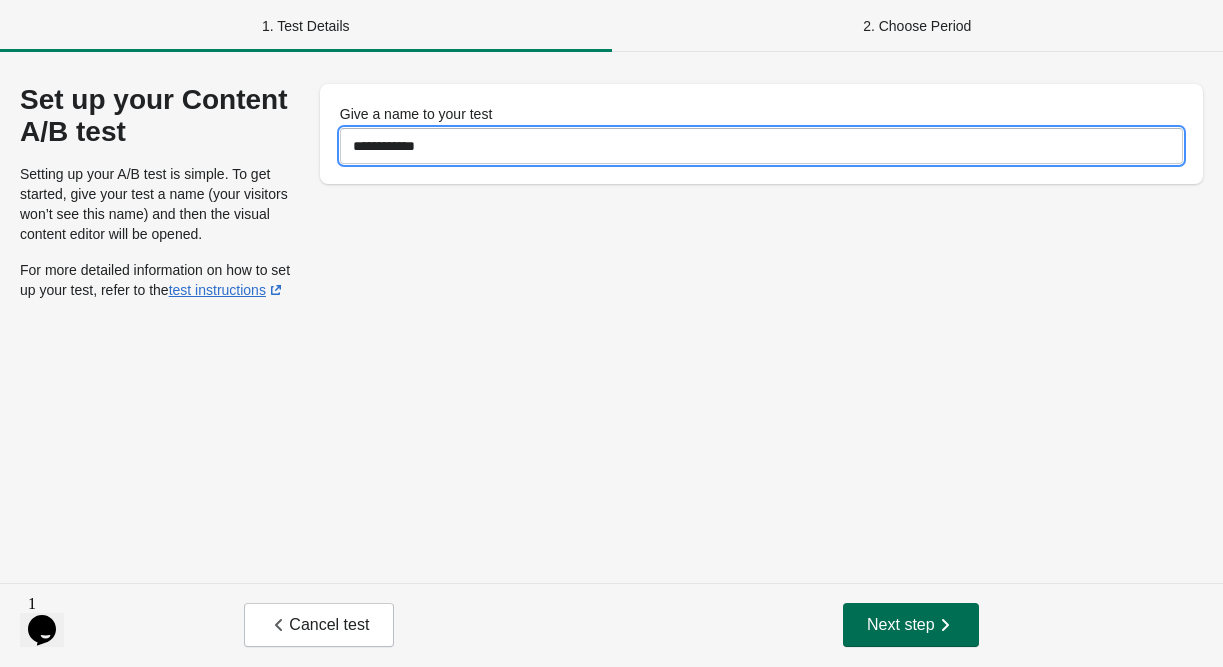 type on "**********" 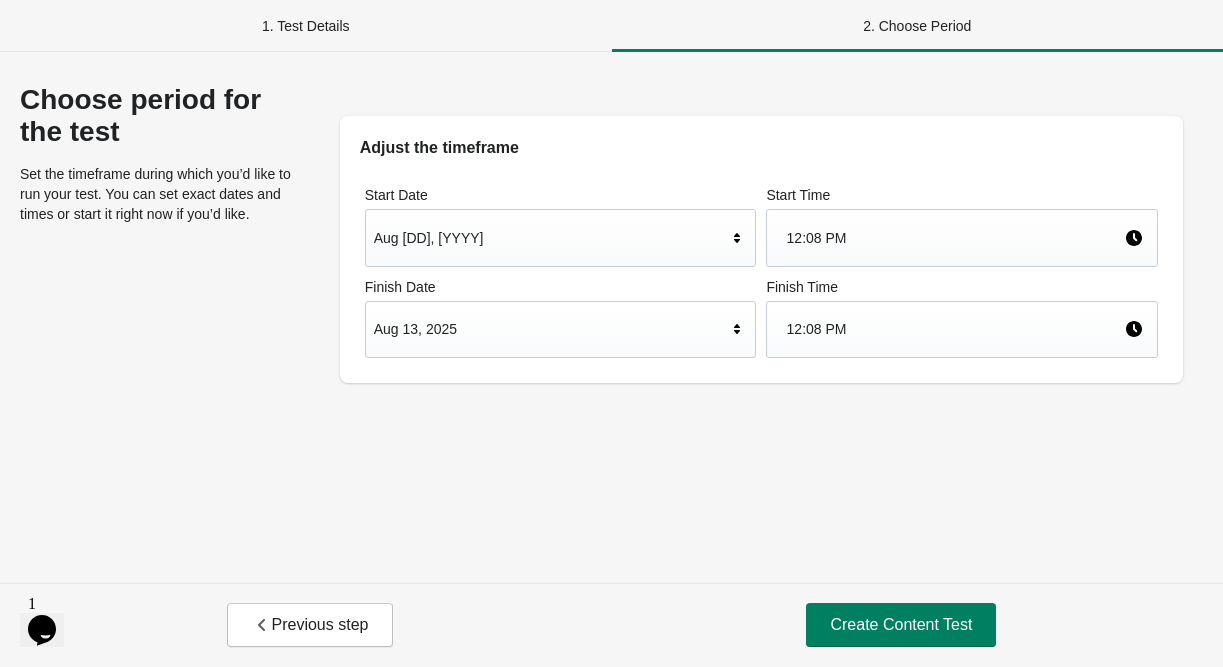 click on "1. Test Details" at bounding box center [306, 26] 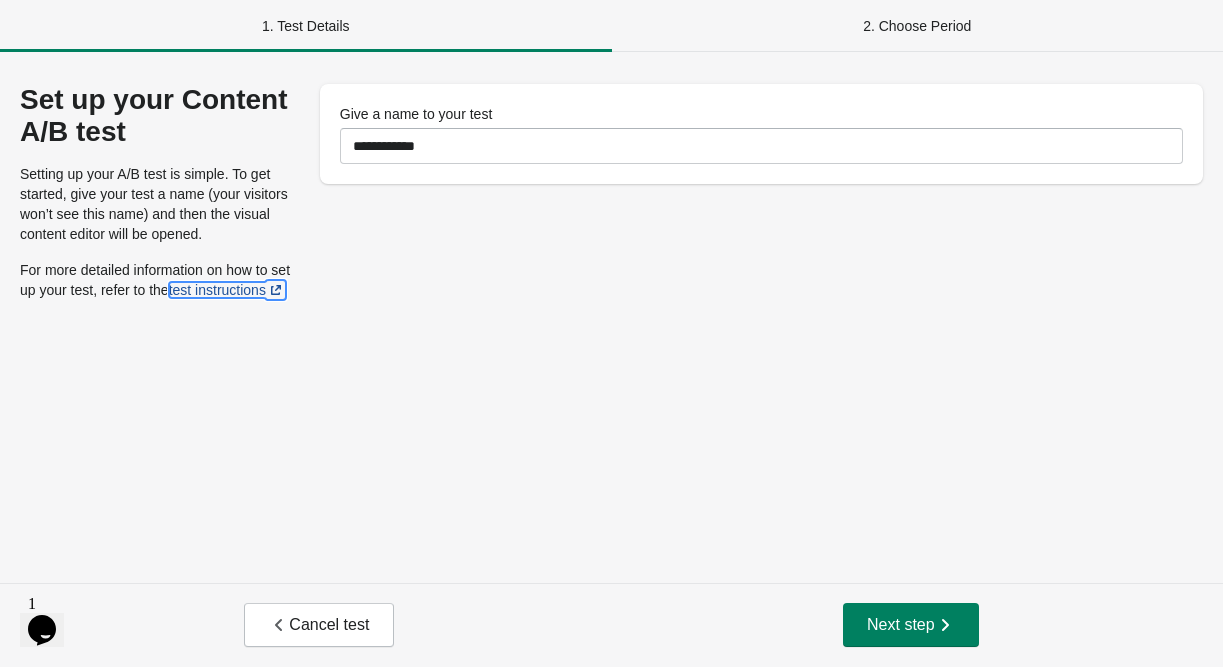 click on "test instructions" at bounding box center (227, 290) 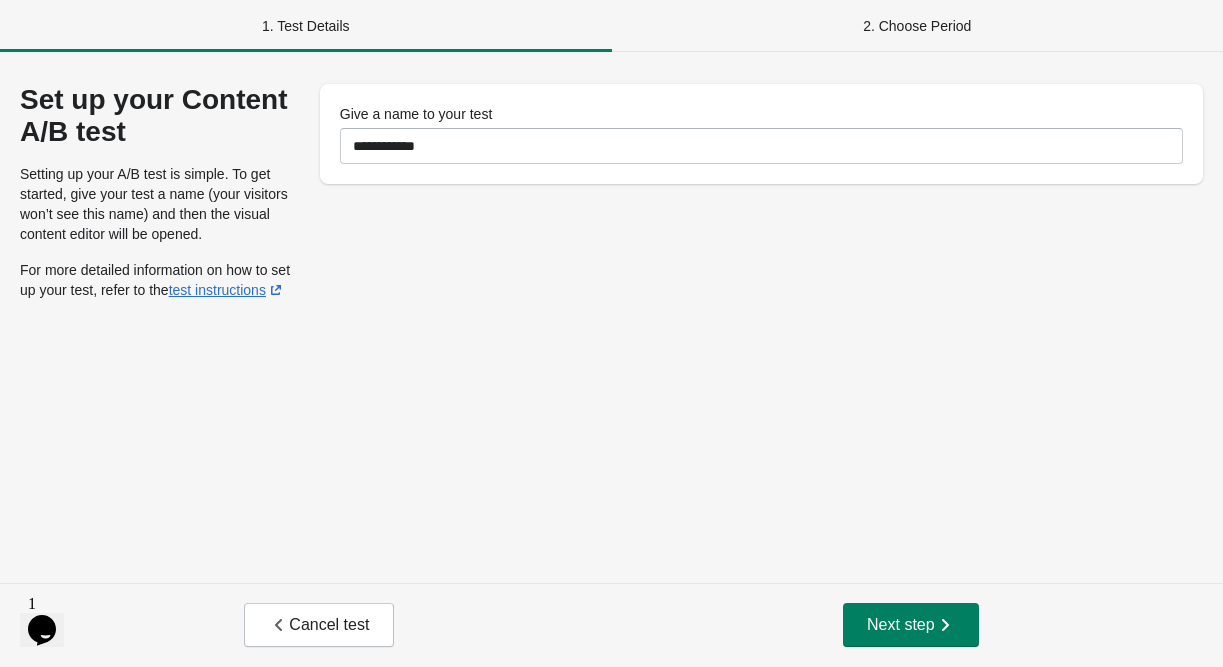 click on "2. Choose Period" at bounding box center [918, 26] 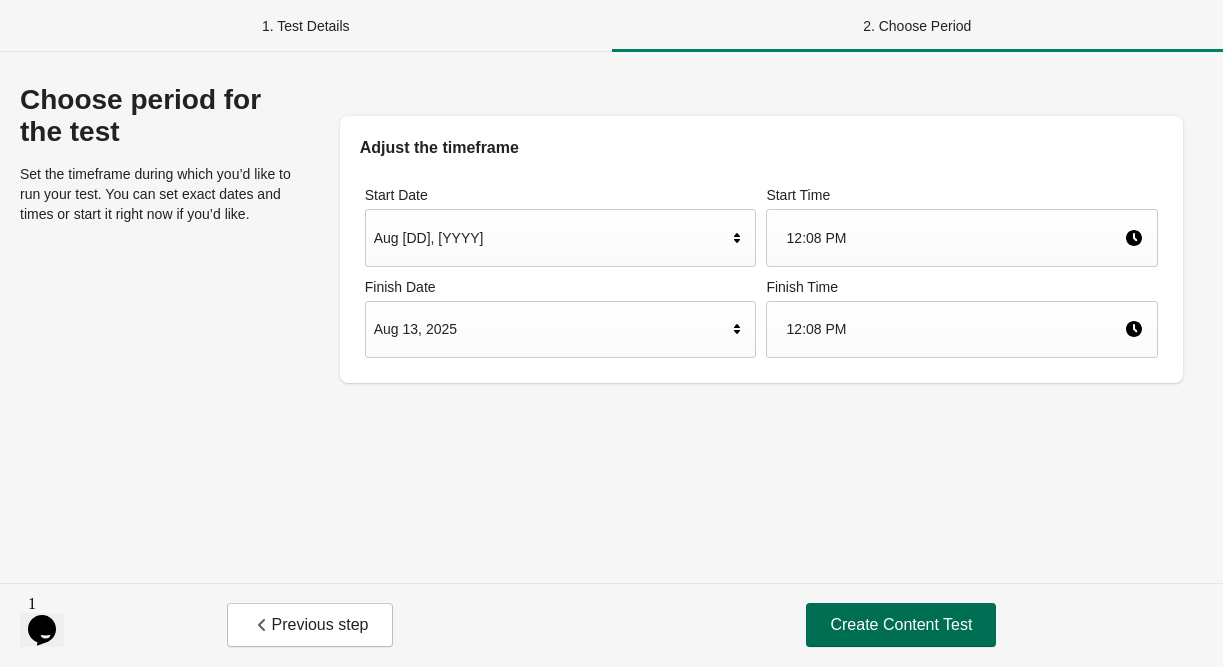 click on "Create Content Test" at bounding box center [901, 625] 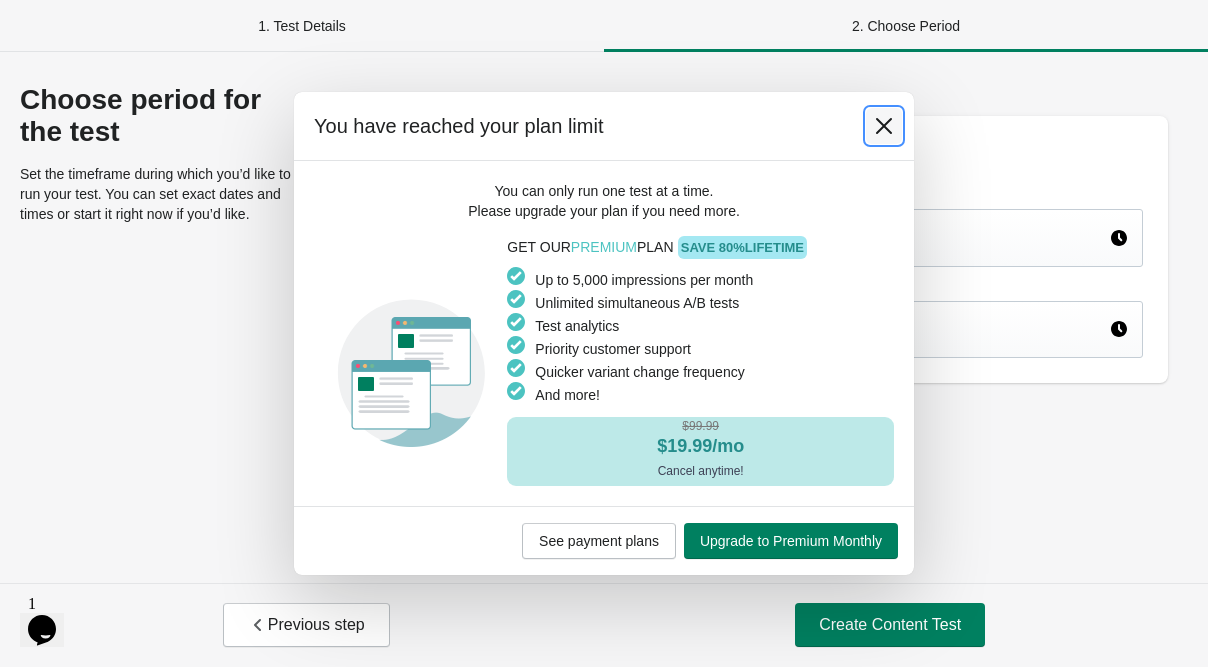 click at bounding box center [884, 126] 